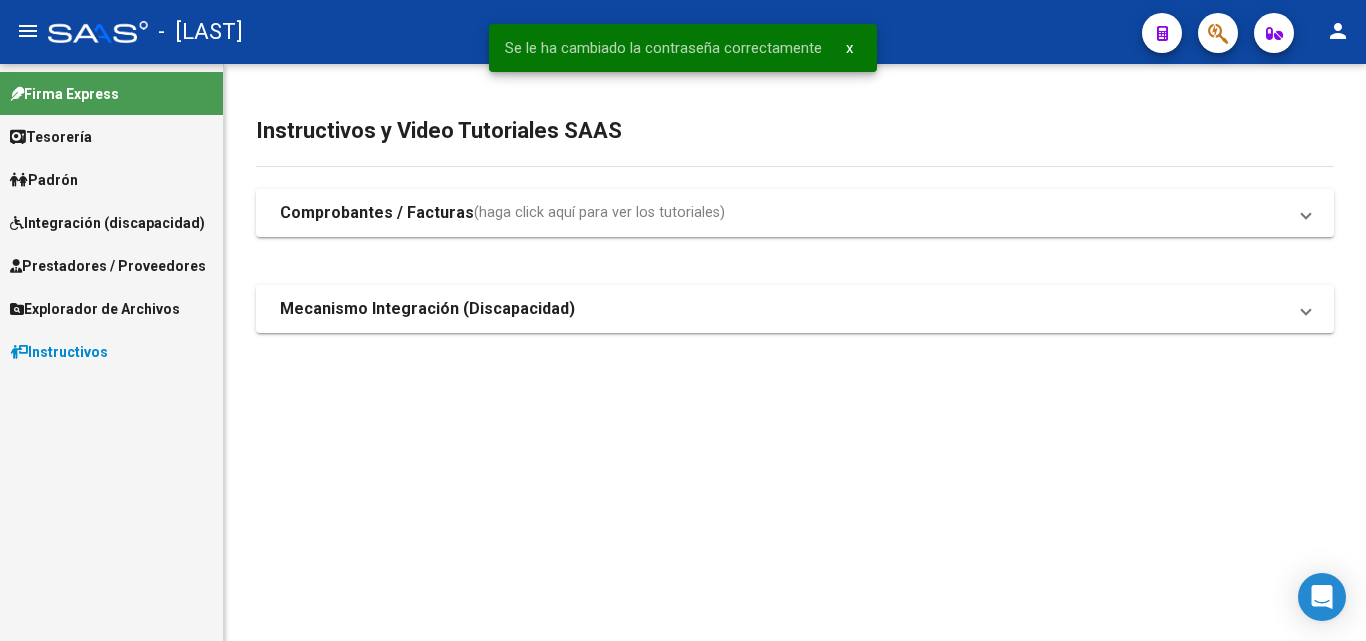scroll, scrollTop: 0, scrollLeft: 0, axis: both 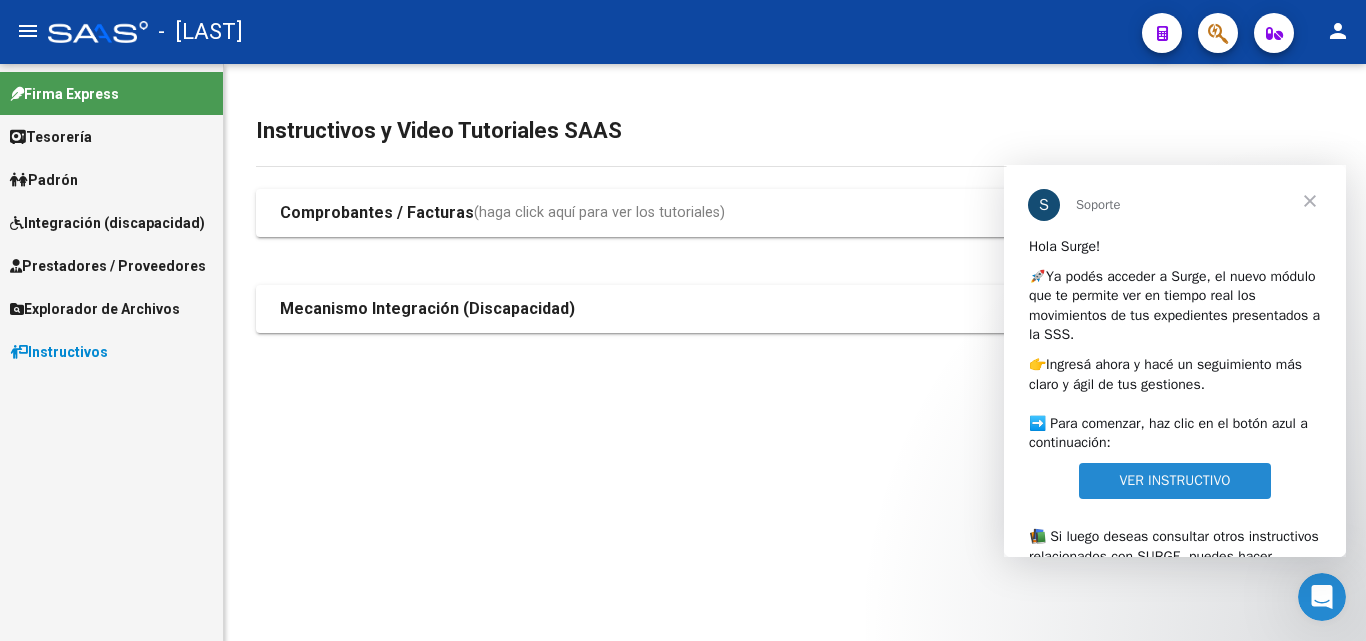 click at bounding box center (1310, 201) 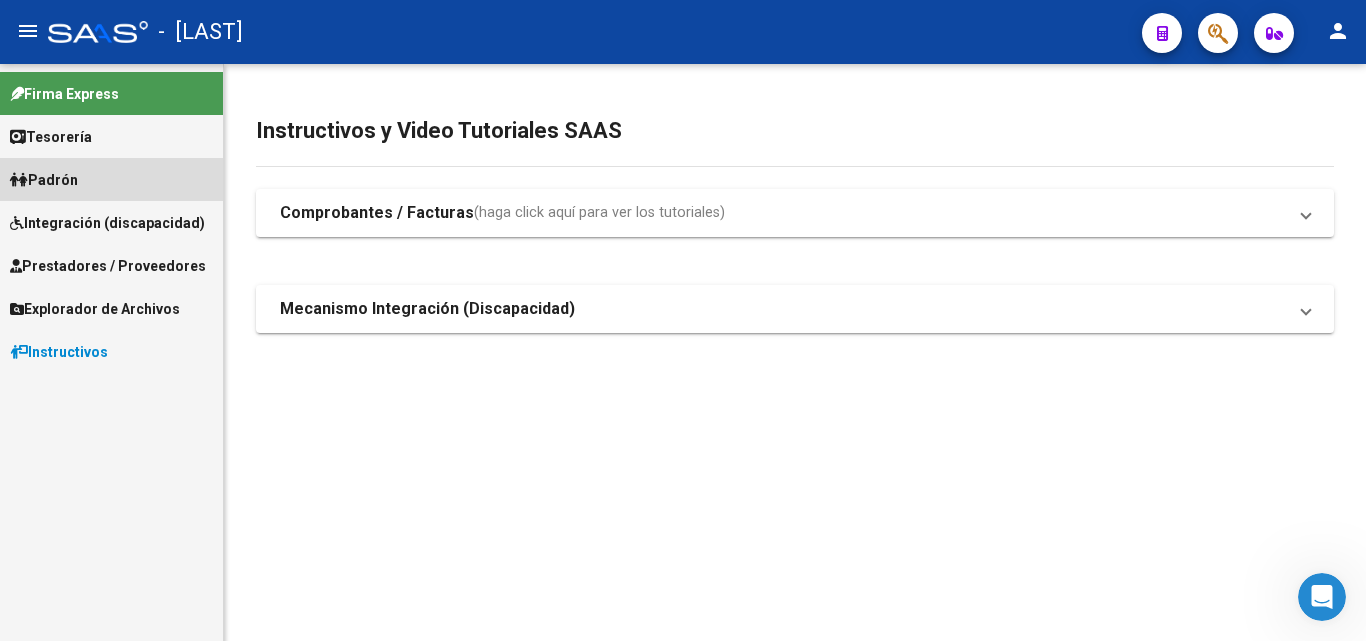 click on "Padrón" at bounding box center [44, 180] 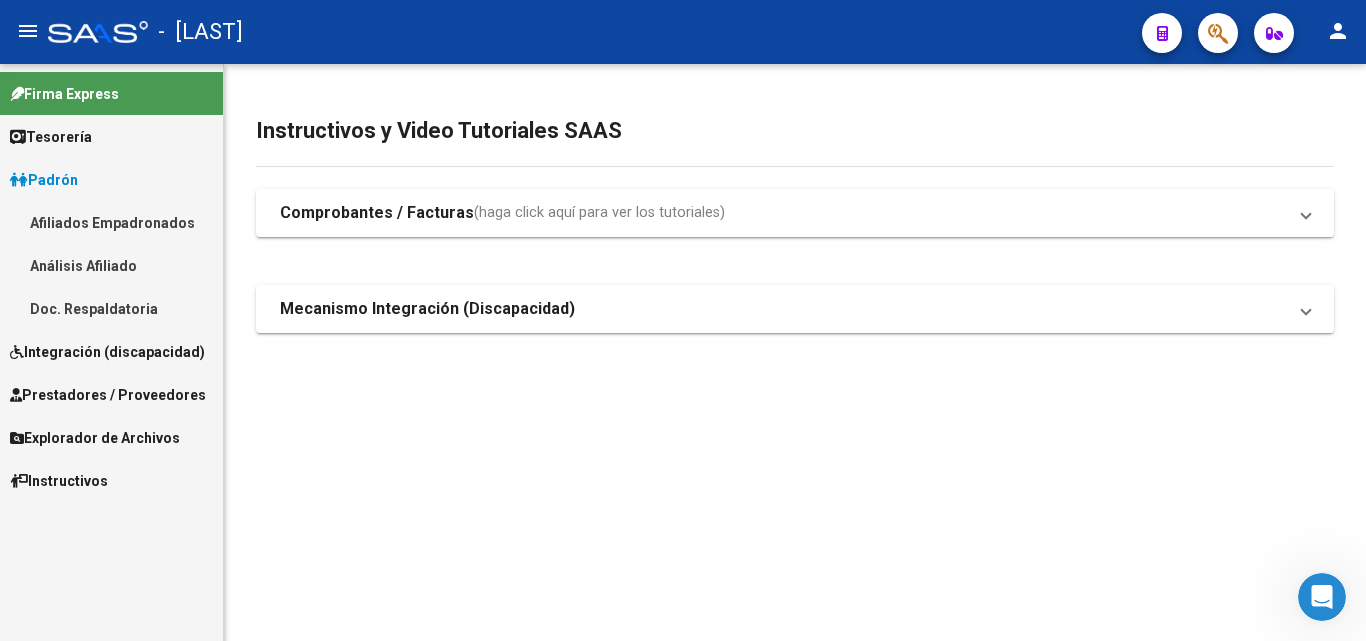 click on "Afiliados Empadronados" at bounding box center [111, 222] 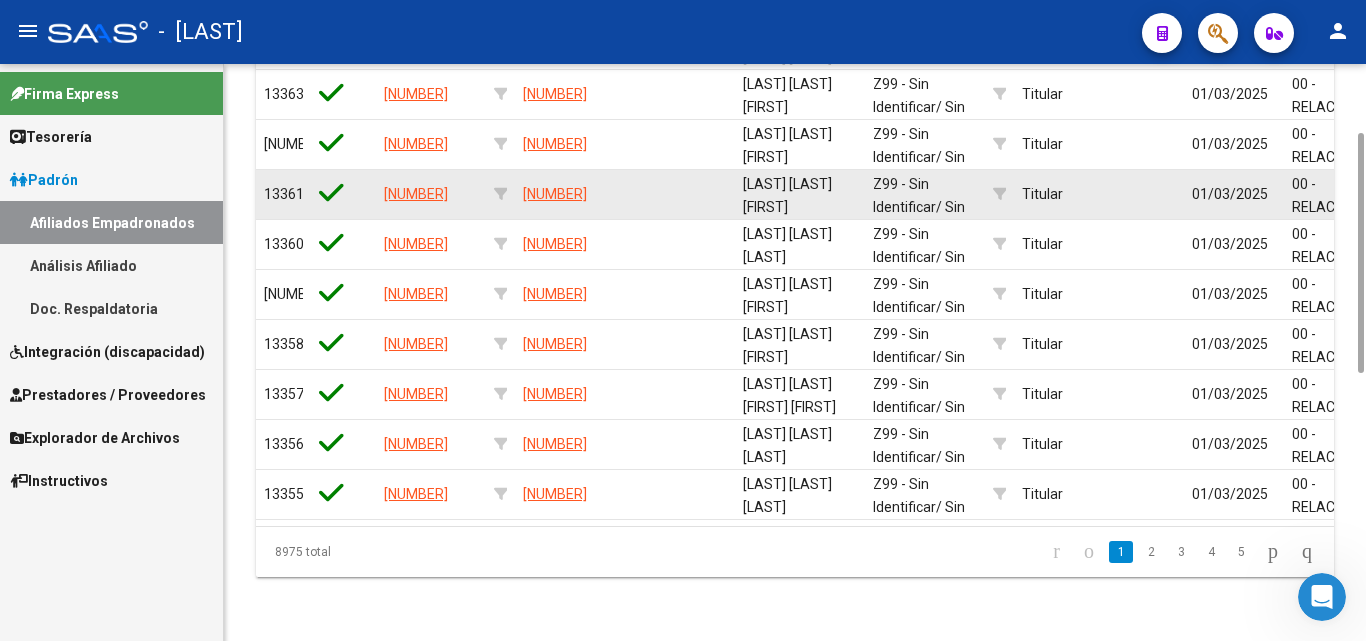 scroll, scrollTop: 605, scrollLeft: 0, axis: vertical 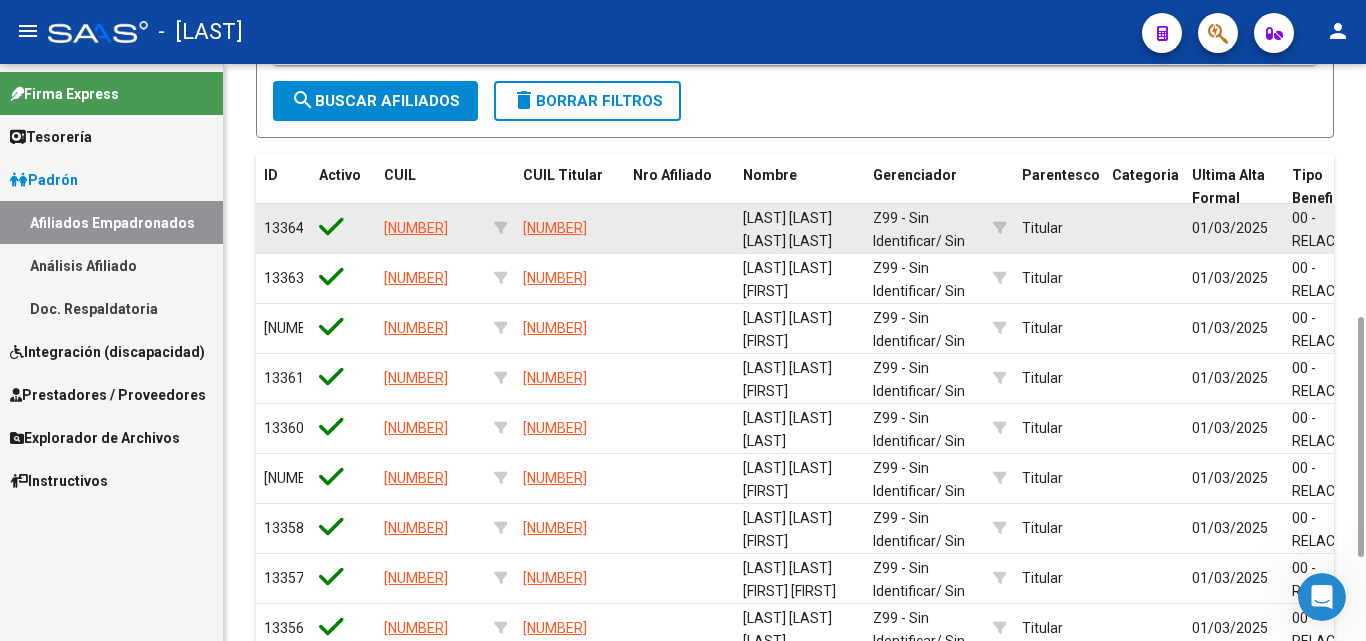 click 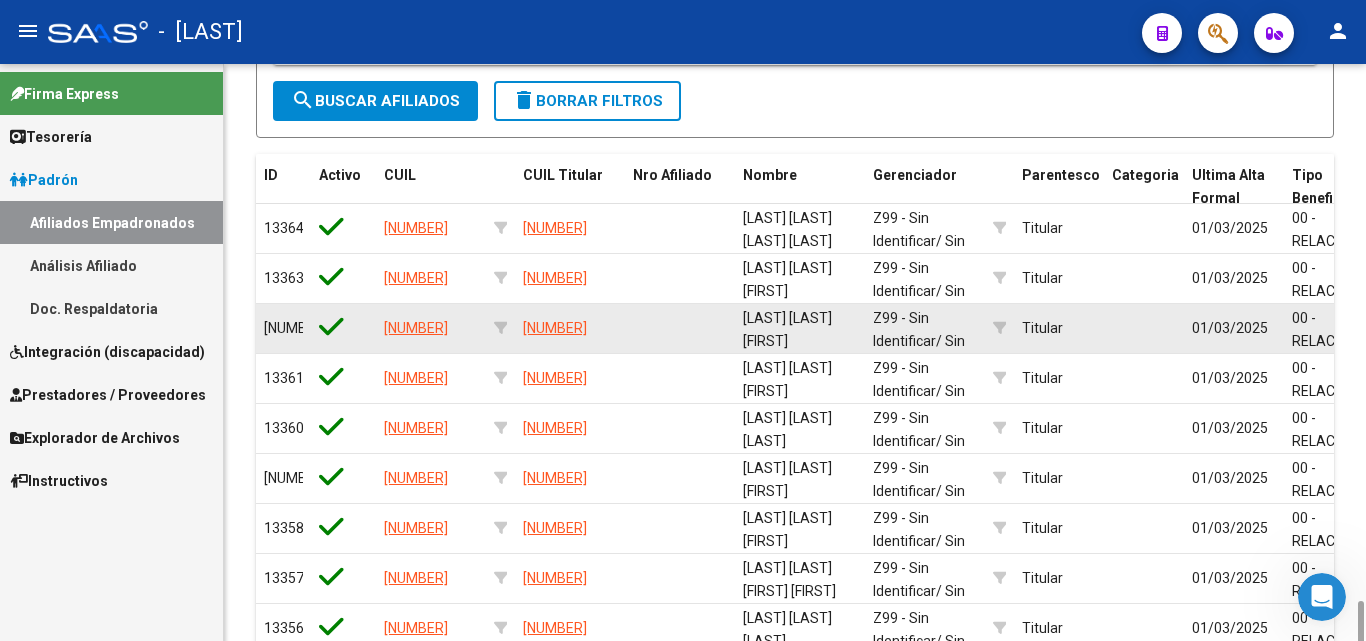 scroll, scrollTop: 805, scrollLeft: 0, axis: vertical 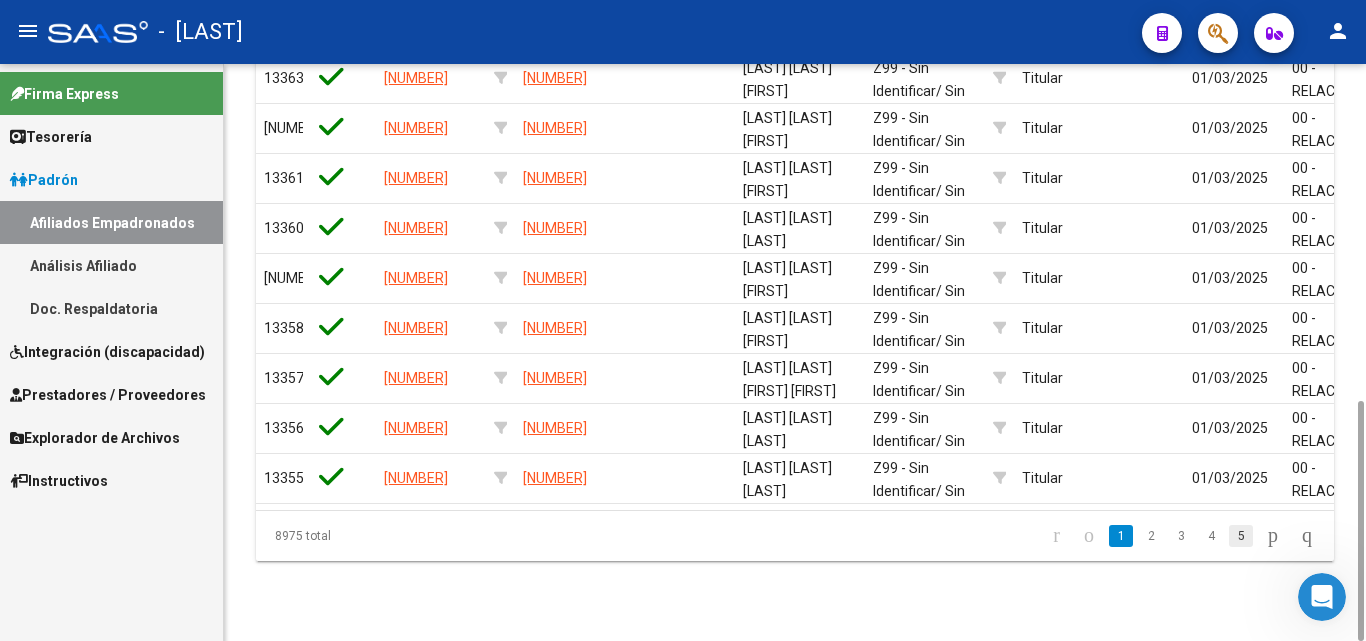 click on "5" 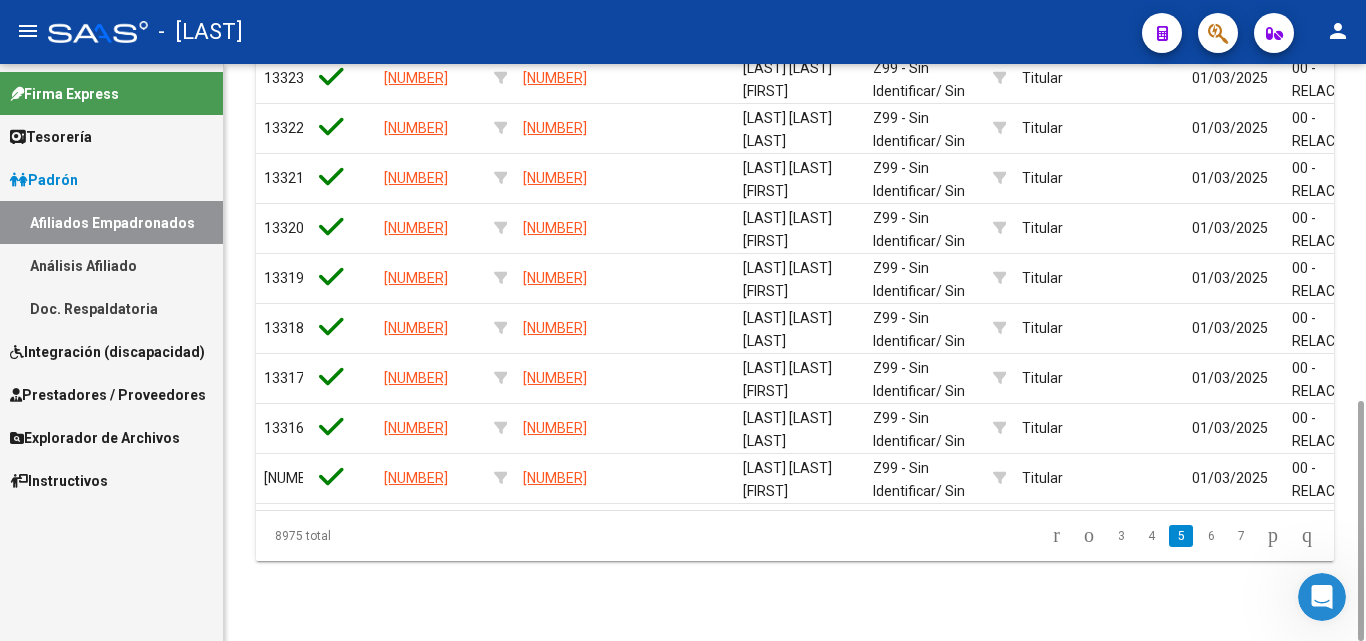 click on "7" 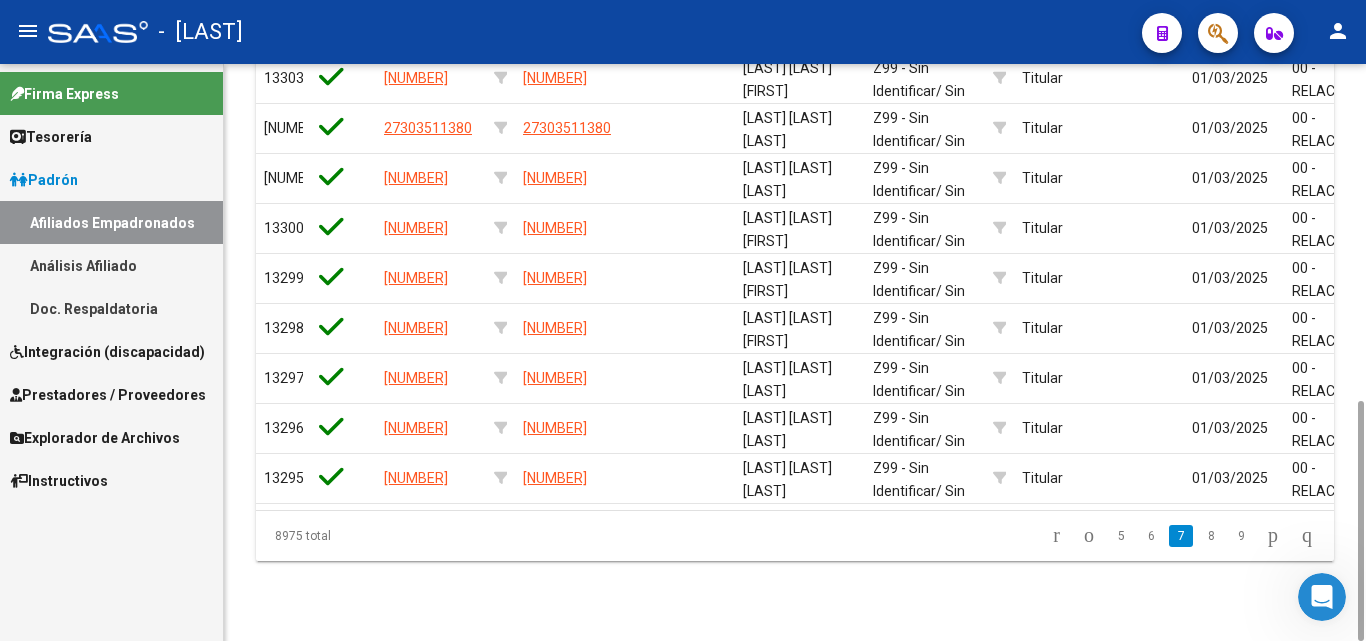click on "9" 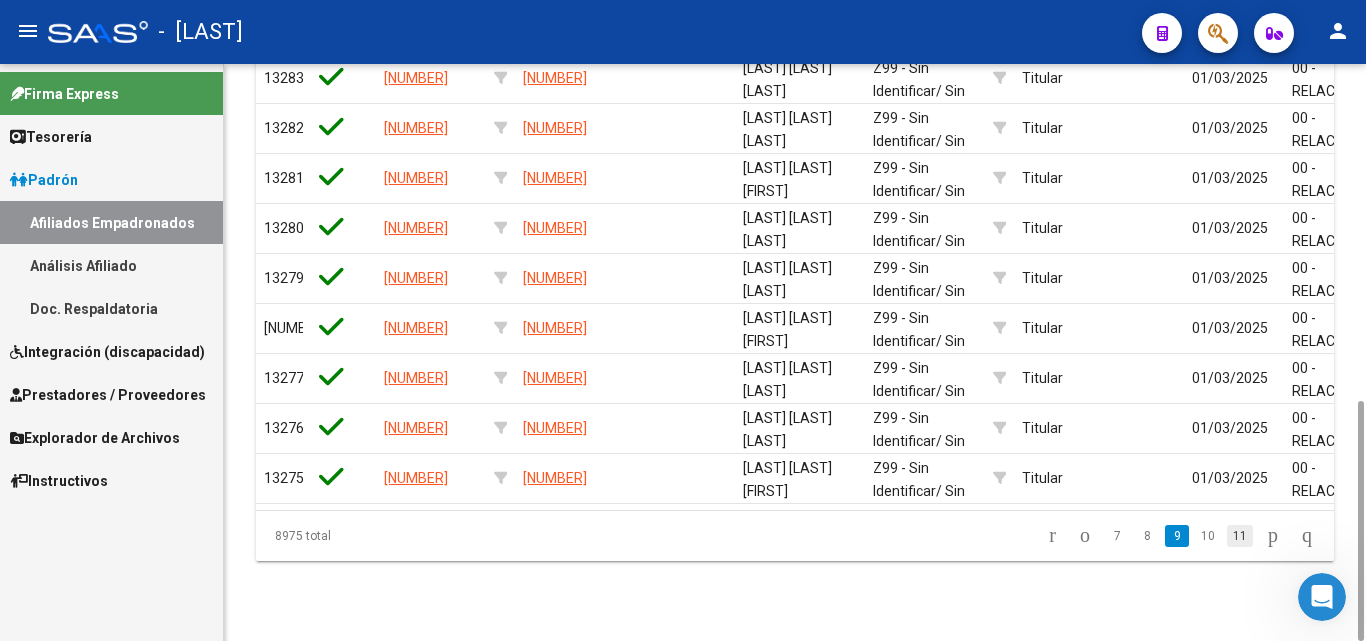 click on "11" 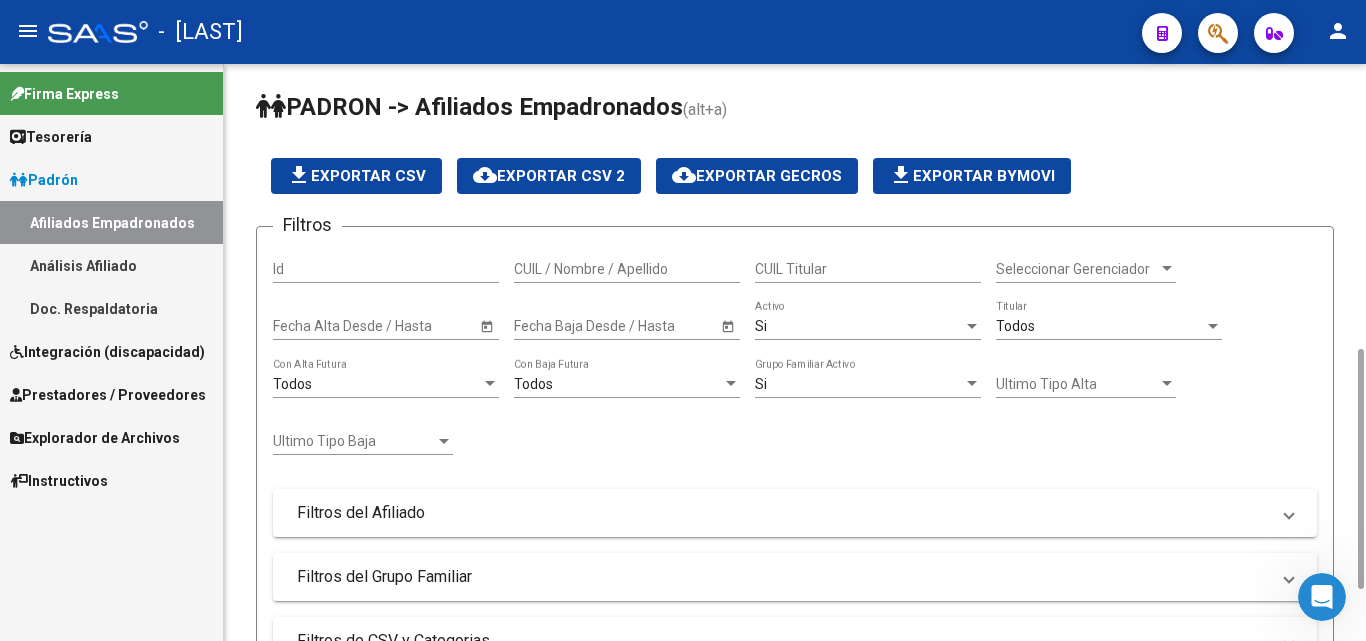scroll, scrollTop: 205, scrollLeft: 0, axis: vertical 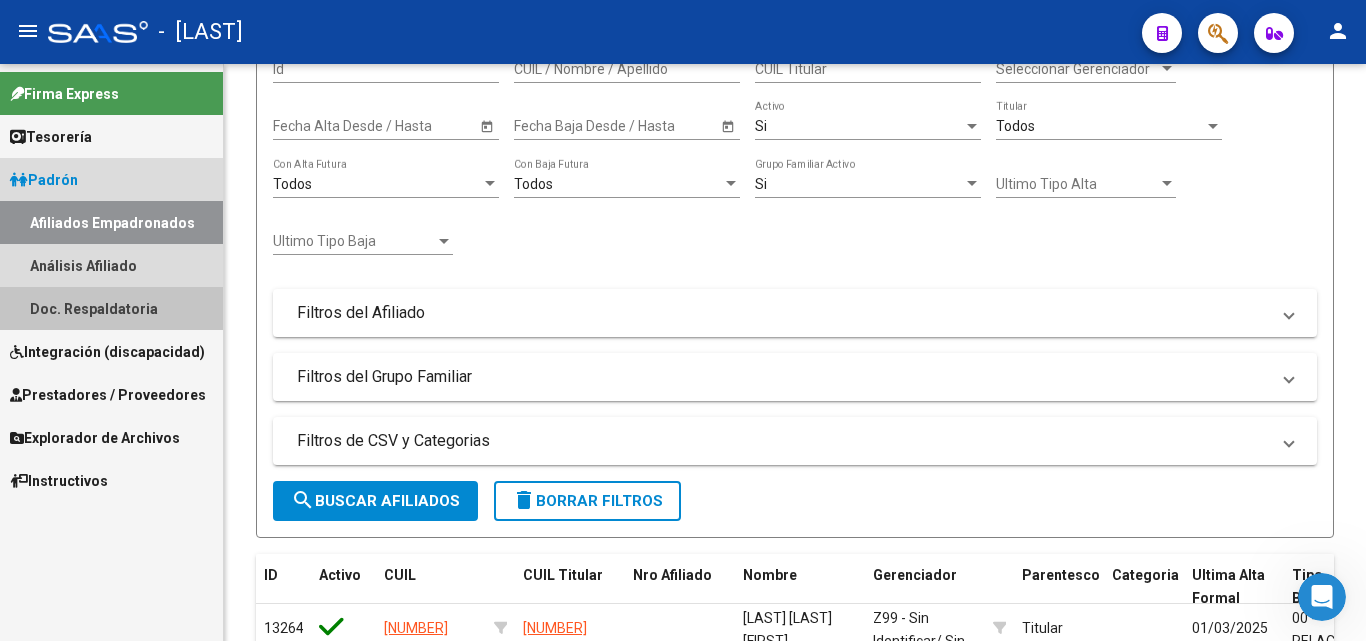 click on "Doc. Respaldatoria" at bounding box center (111, 308) 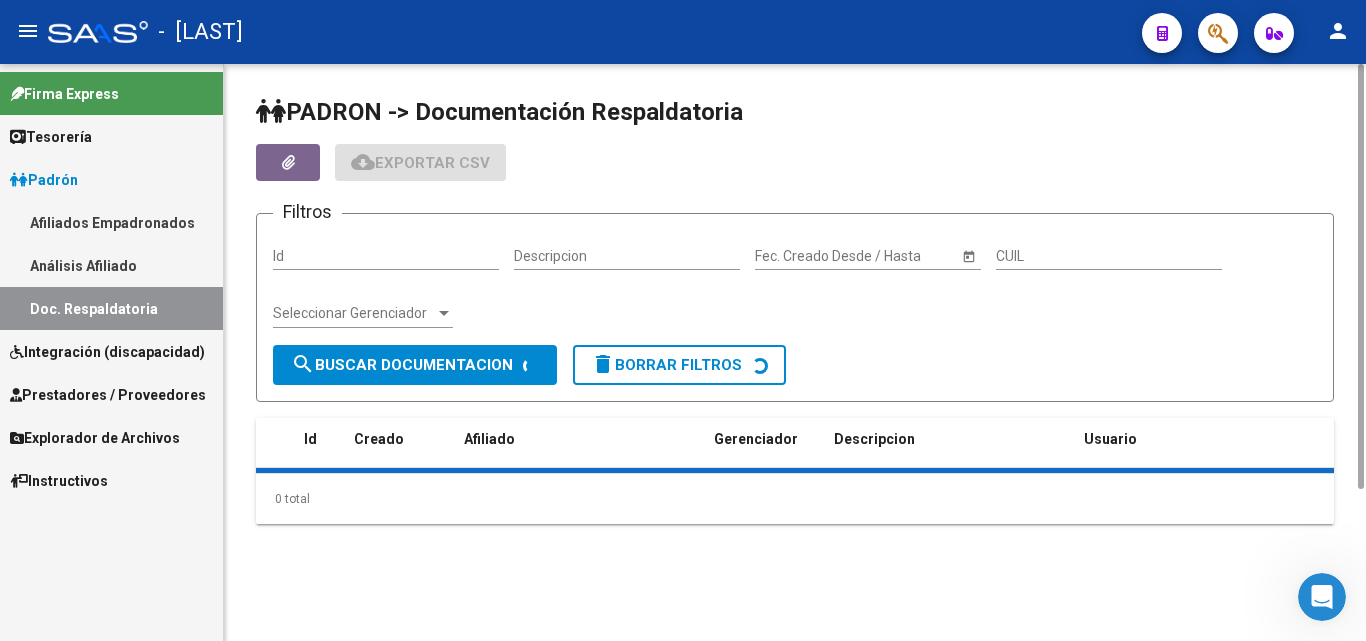 scroll, scrollTop: 0, scrollLeft: 0, axis: both 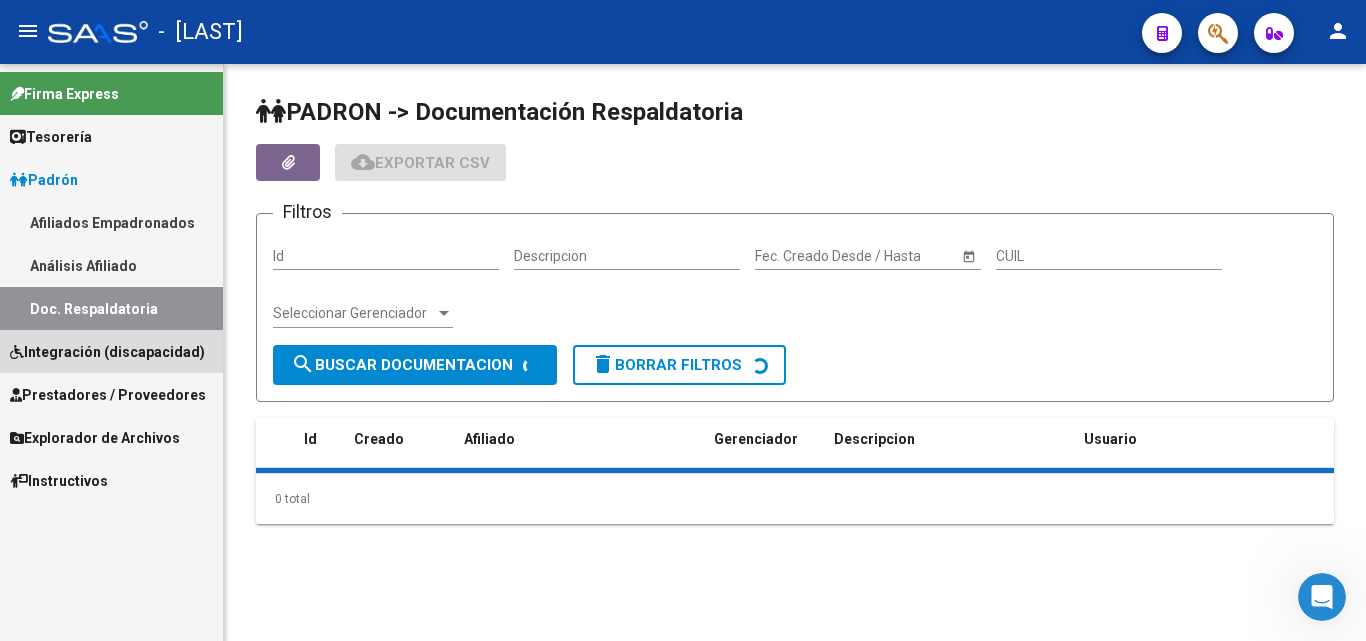 click on "Integración (discapacidad)" at bounding box center [107, 352] 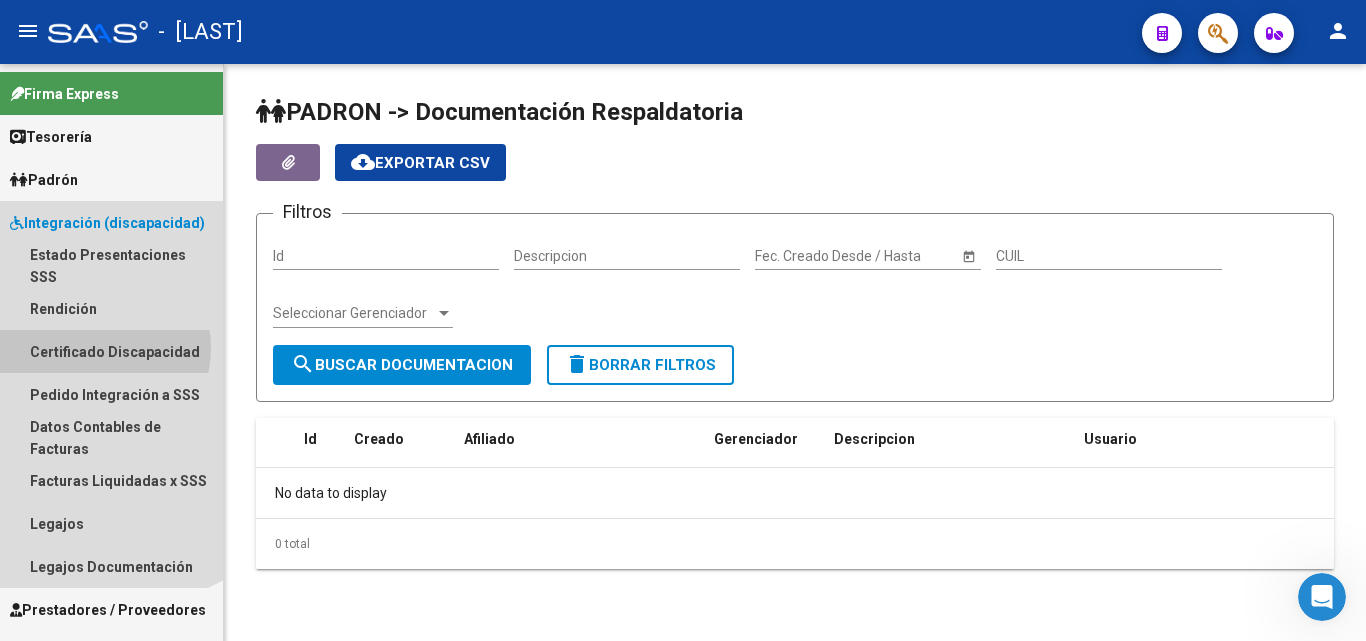 click on "Certificado Discapacidad" at bounding box center [111, 351] 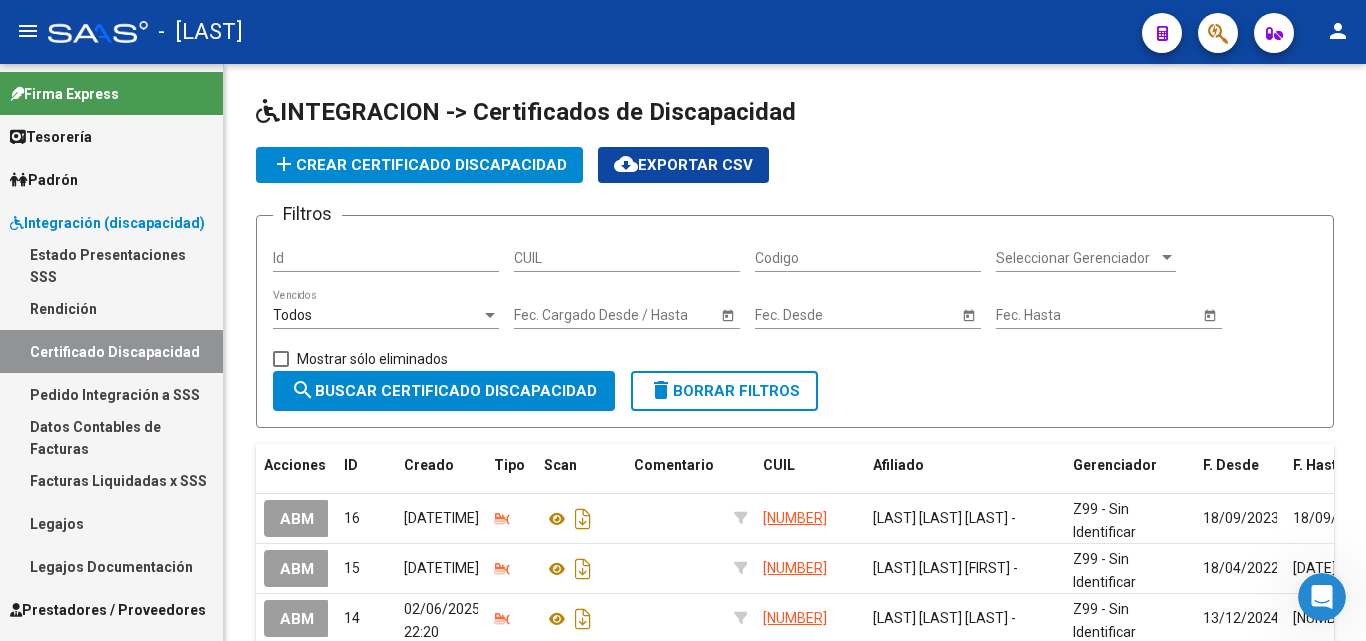 scroll, scrollTop: 490, scrollLeft: 0, axis: vertical 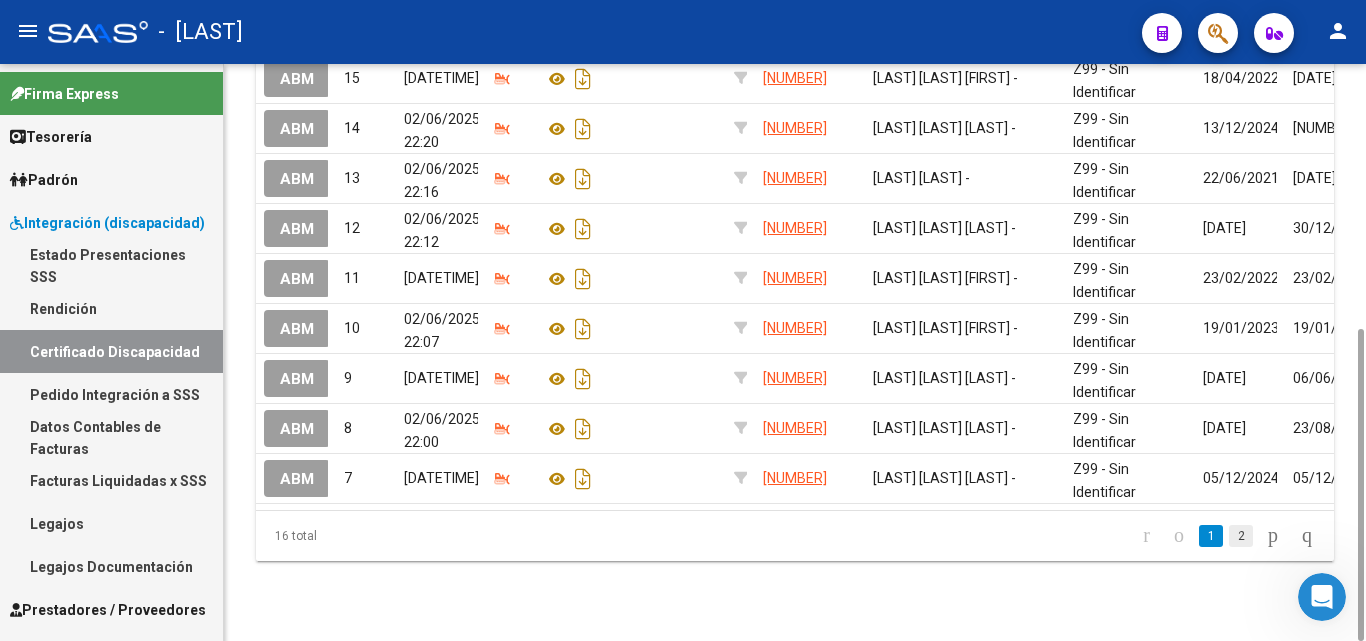 click on "2" 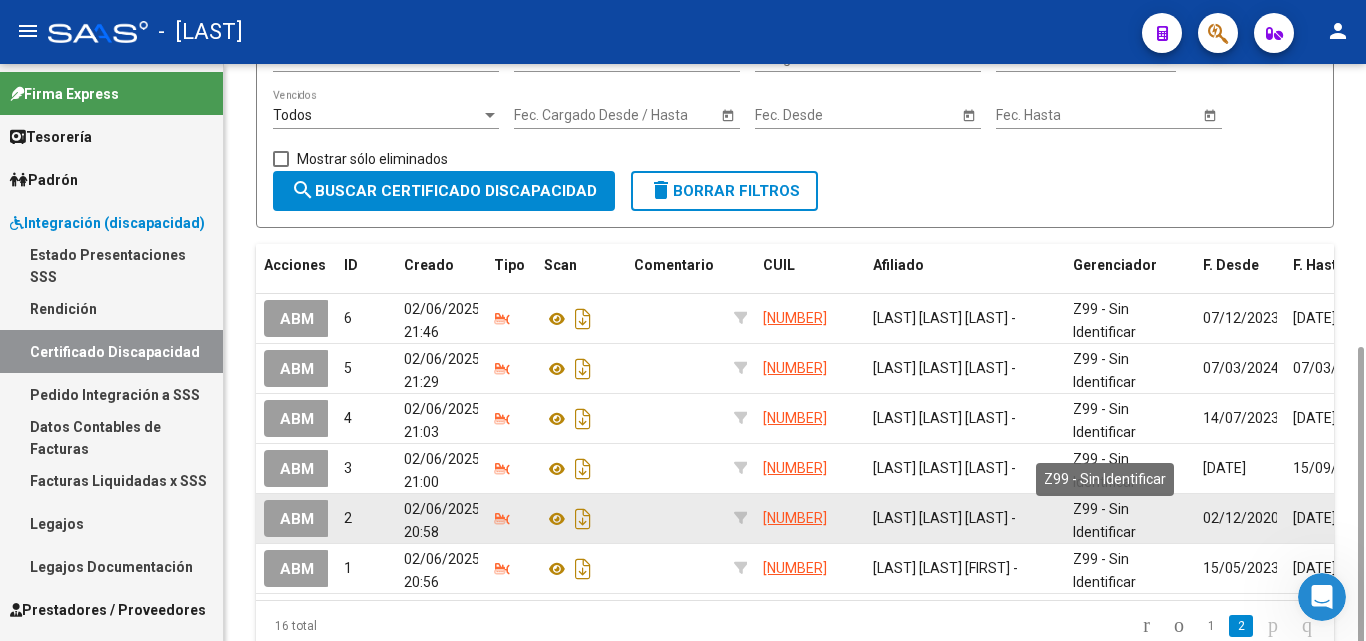 scroll, scrollTop: 290, scrollLeft: 0, axis: vertical 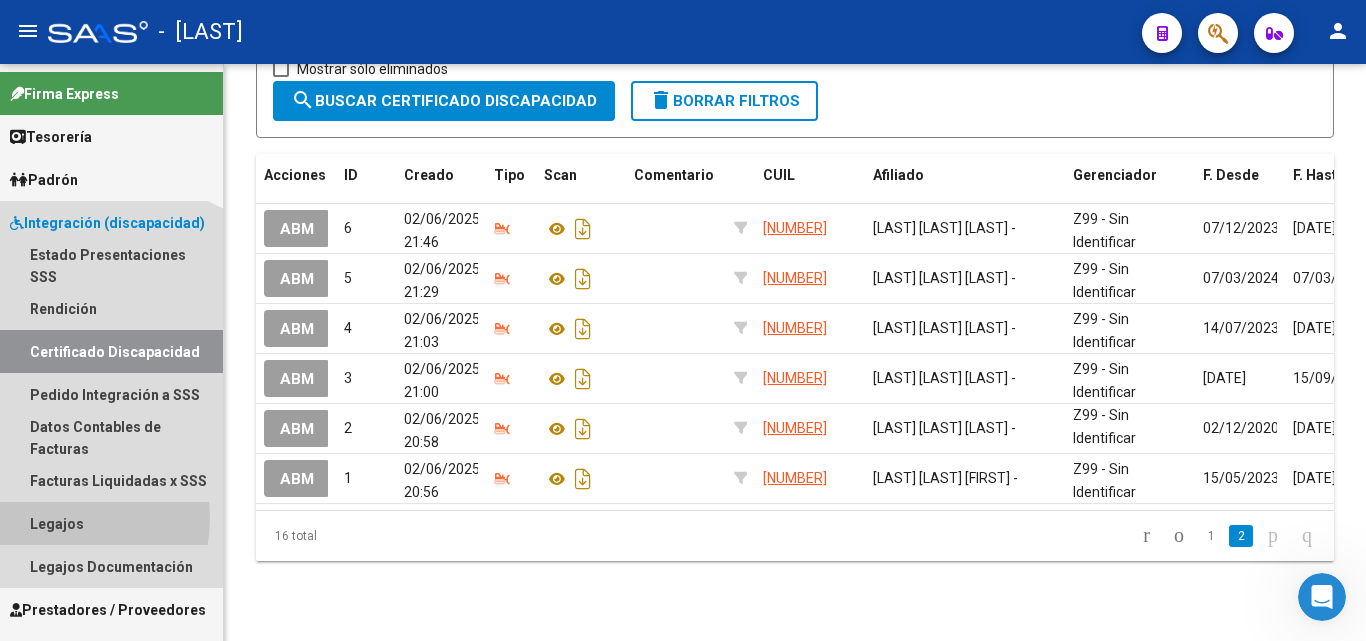 click on "Legajos" at bounding box center [111, 523] 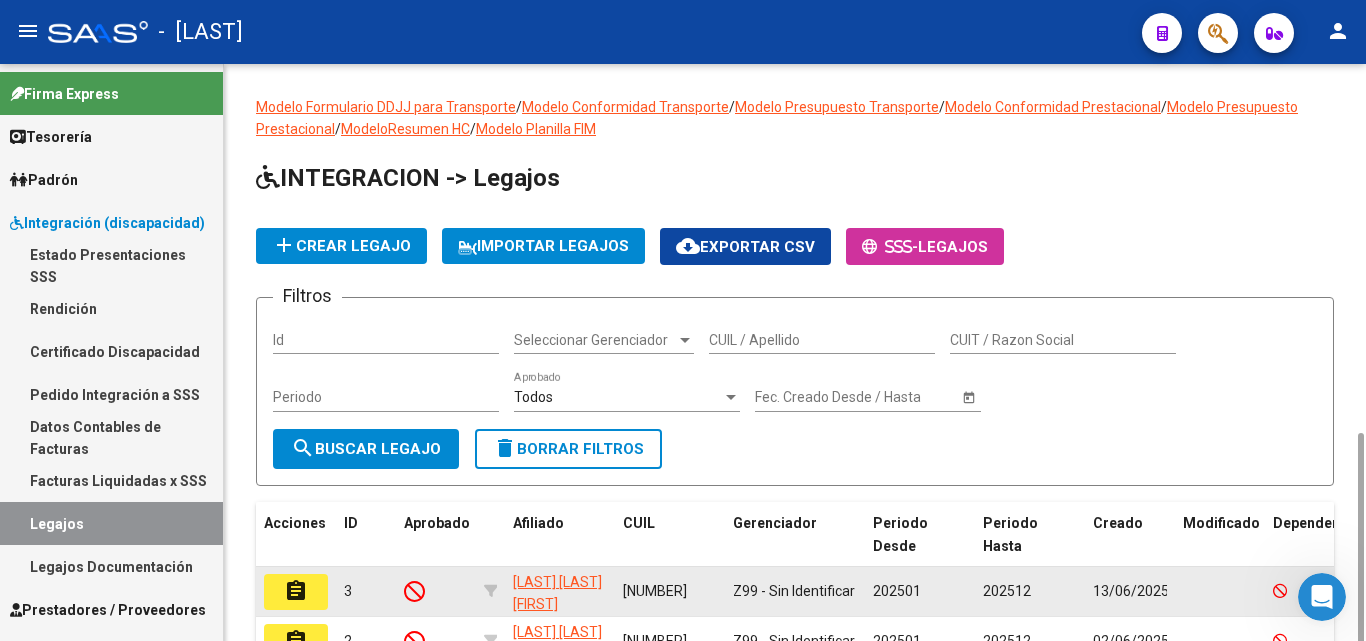 scroll, scrollTop: 213, scrollLeft: 0, axis: vertical 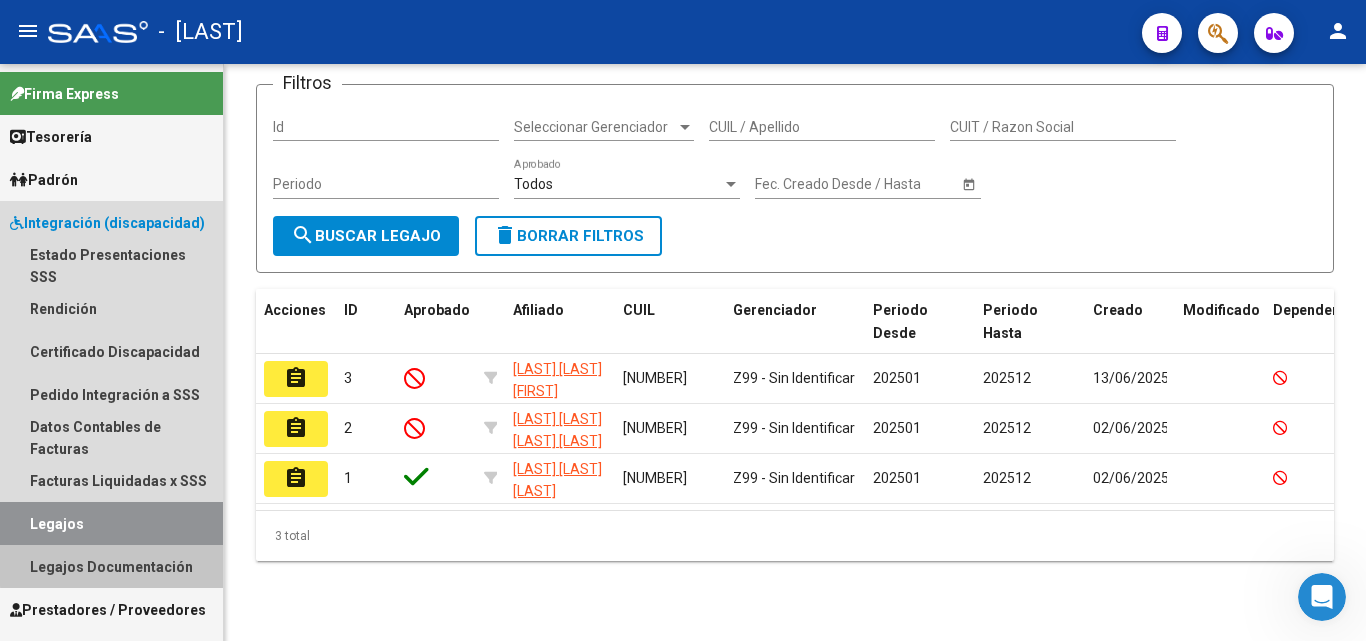 click on "Legajos Documentación" at bounding box center (111, 566) 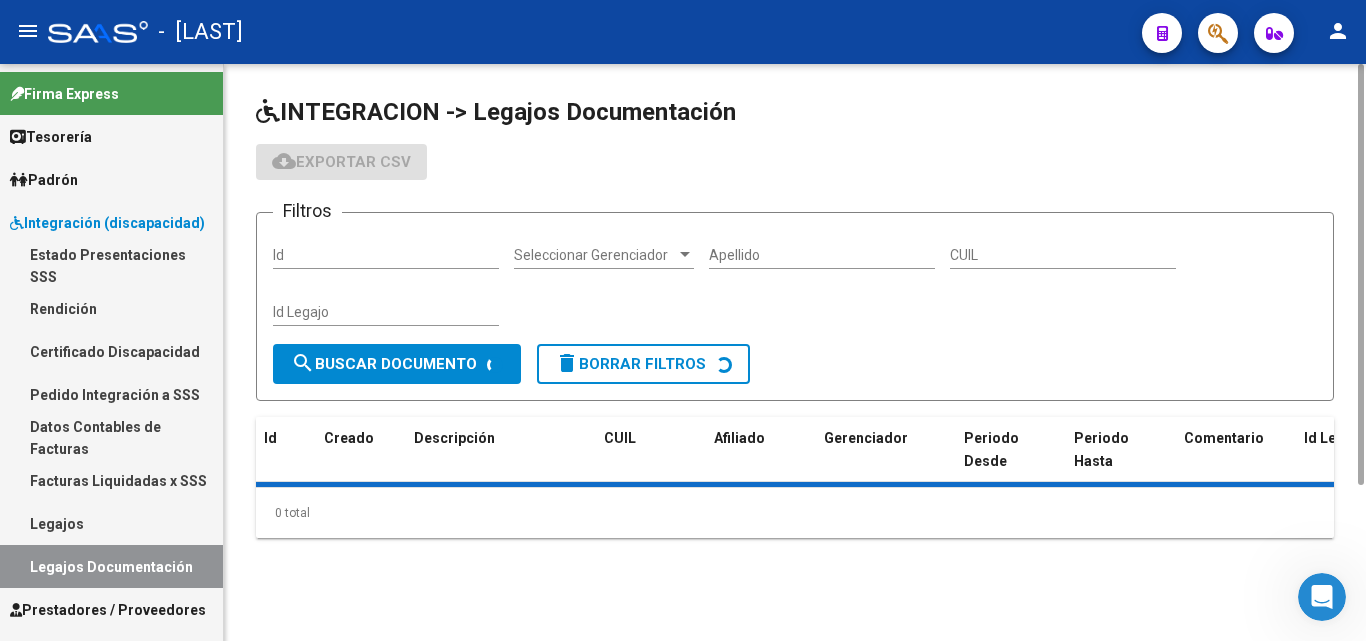 scroll, scrollTop: 0, scrollLeft: 0, axis: both 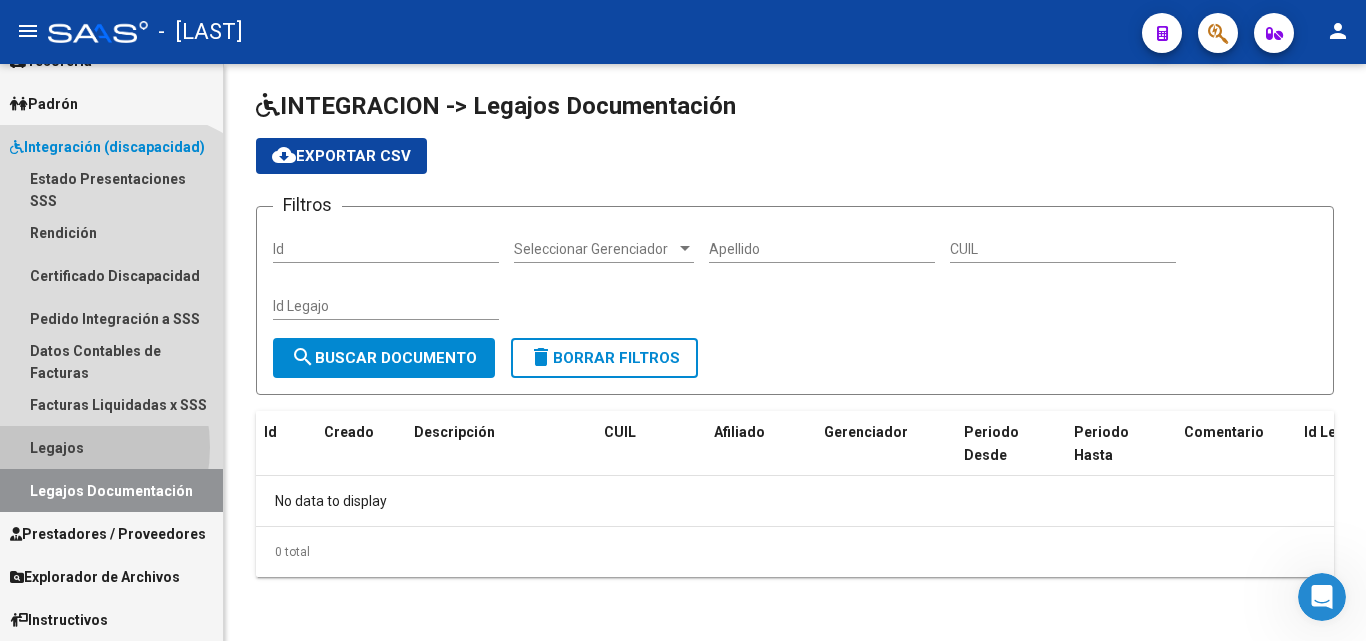 click on "Legajos" at bounding box center (111, 447) 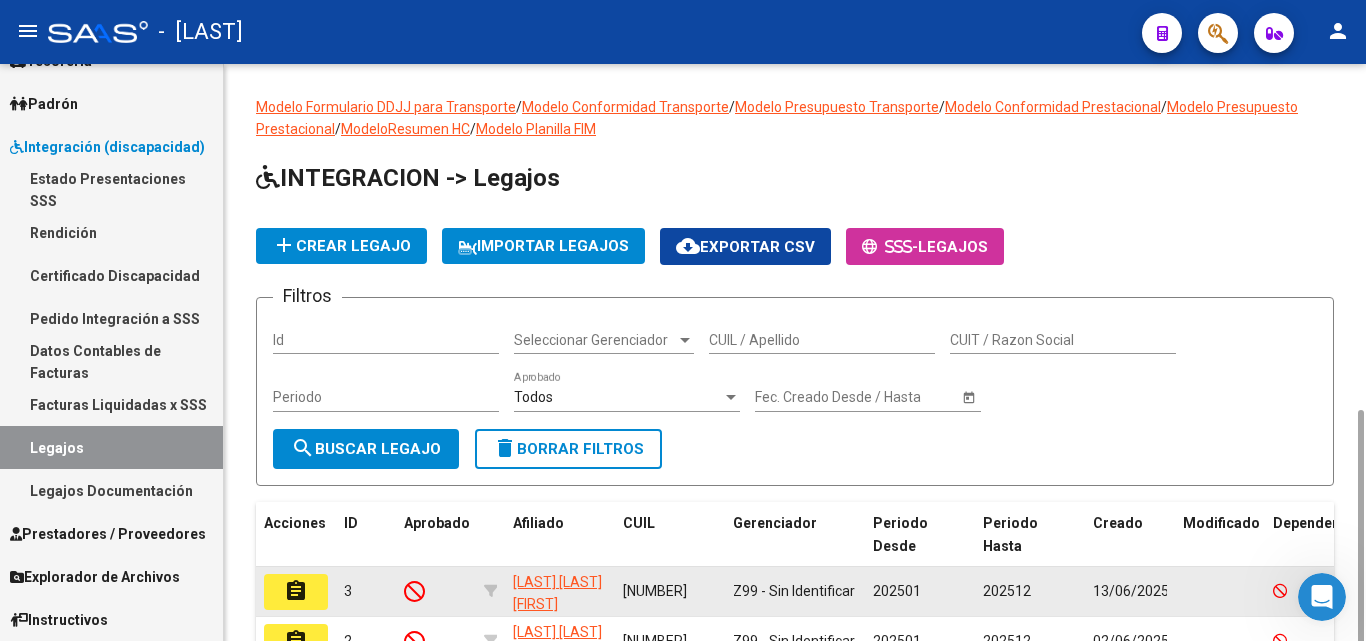 scroll, scrollTop: 213, scrollLeft: 0, axis: vertical 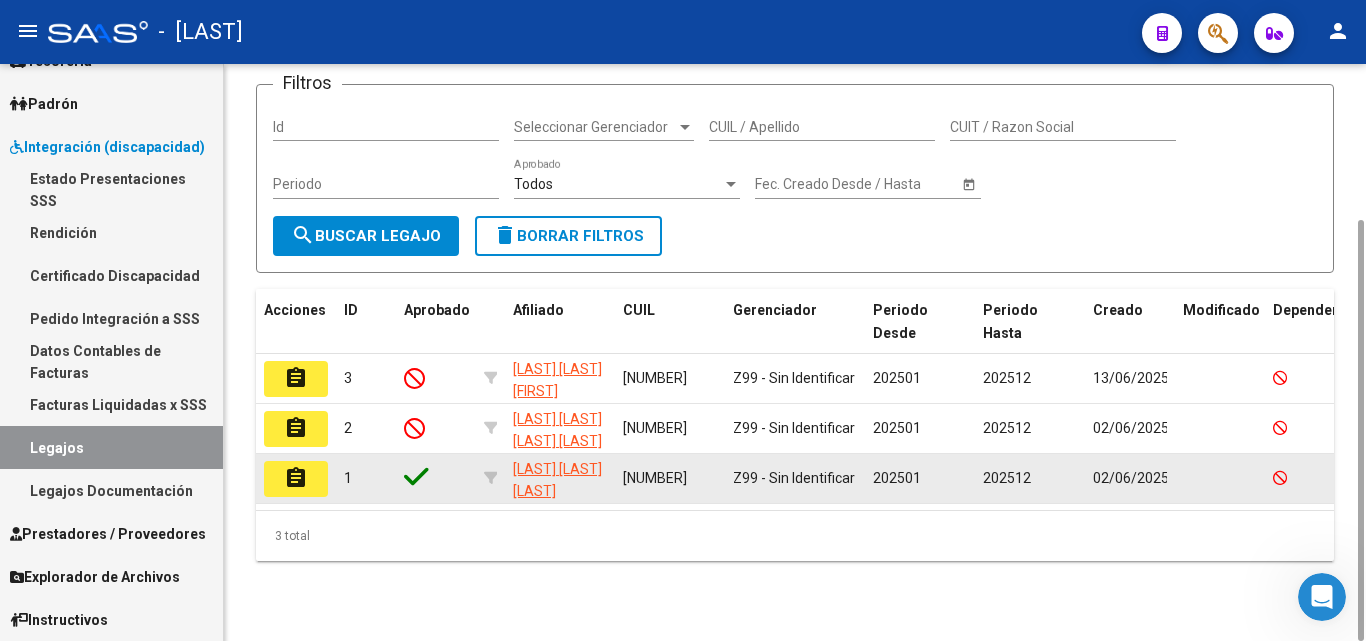 click 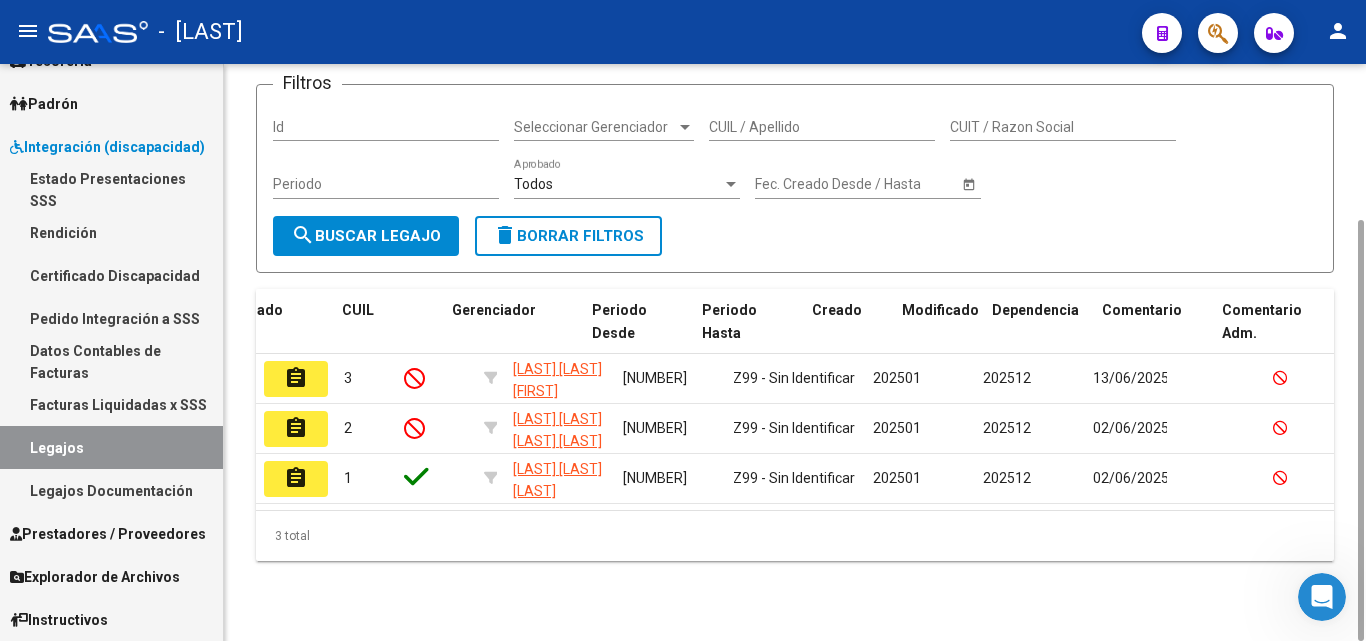 scroll, scrollTop: 0, scrollLeft: 281, axis: horizontal 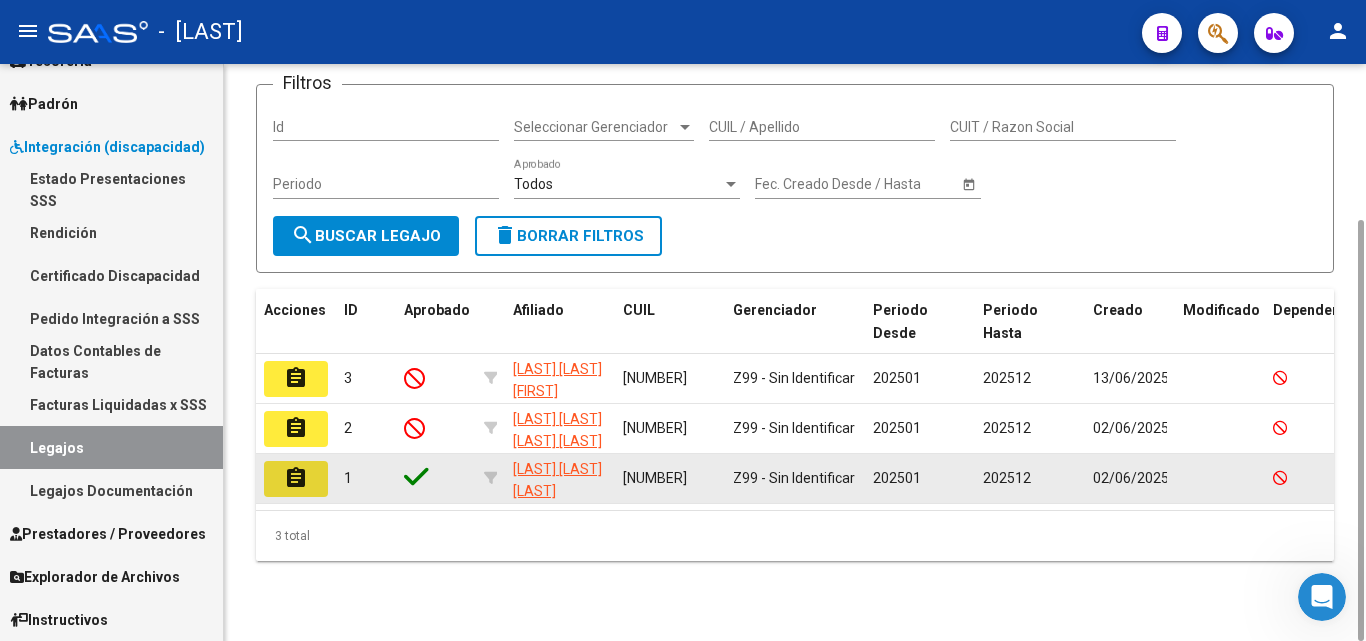 click on "assignment" 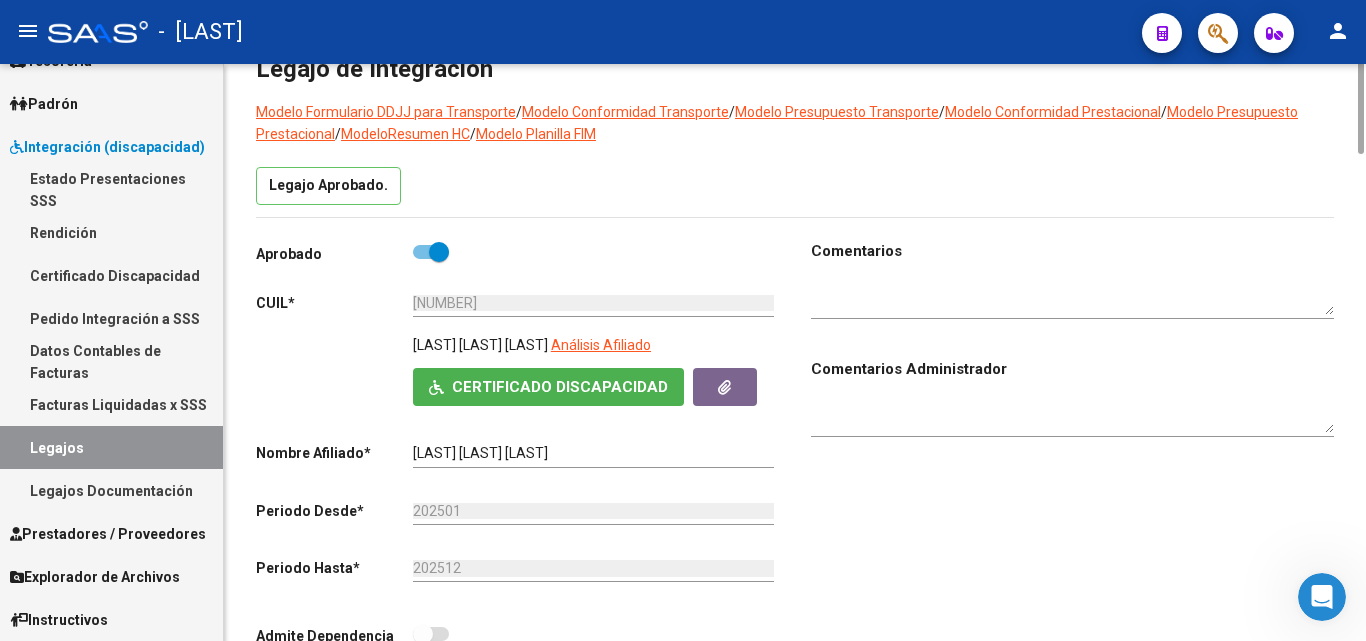 scroll, scrollTop: 0, scrollLeft: 0, axis: both 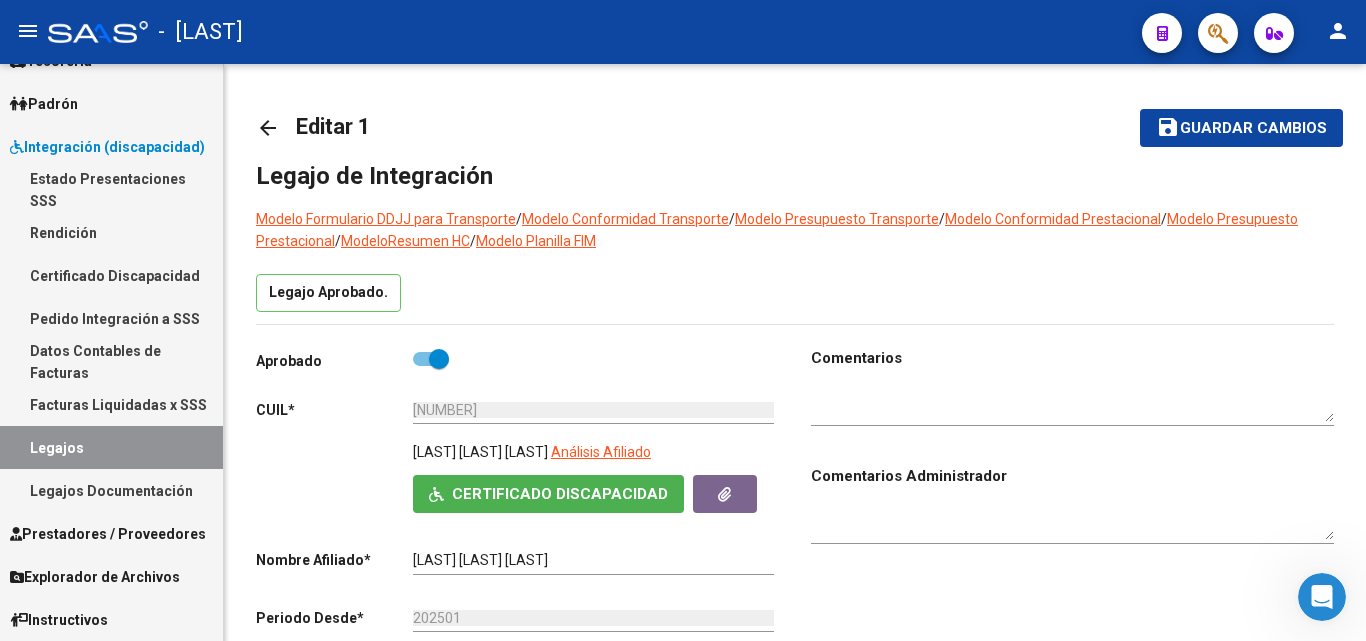 click on "Legajos Documentación" at bounding box center [111, 490] 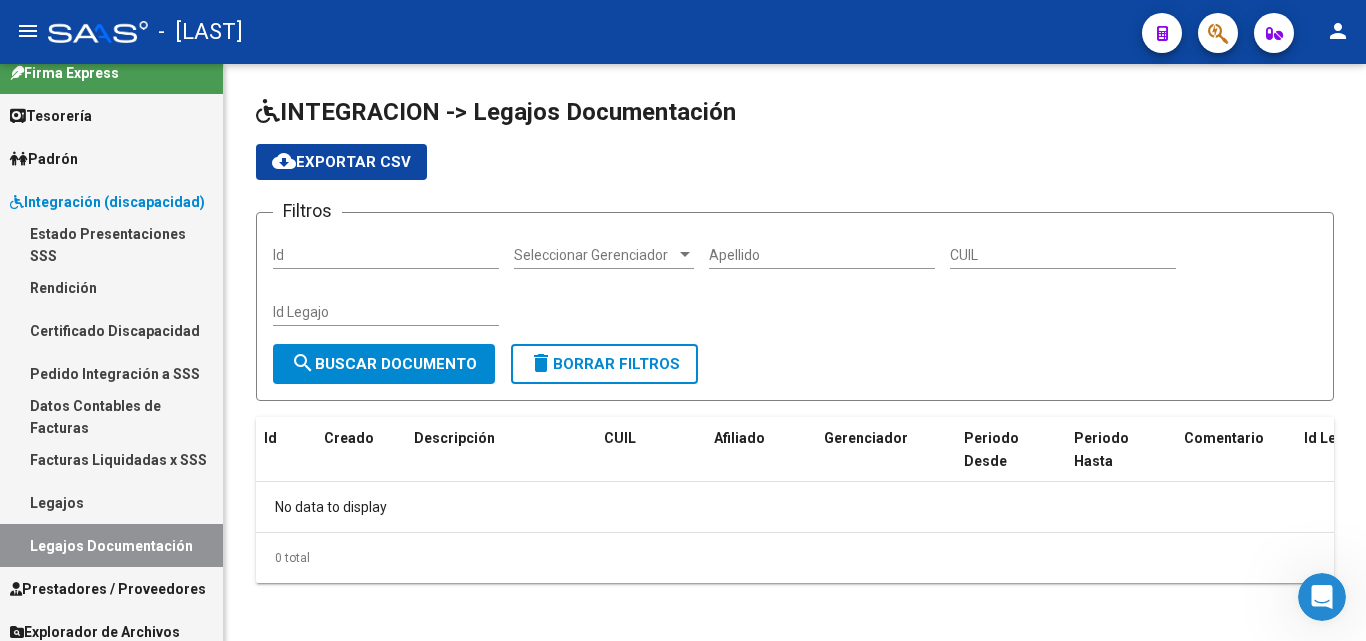 scroll, scrollTop: 0, scrollLeft: 0, axis: both 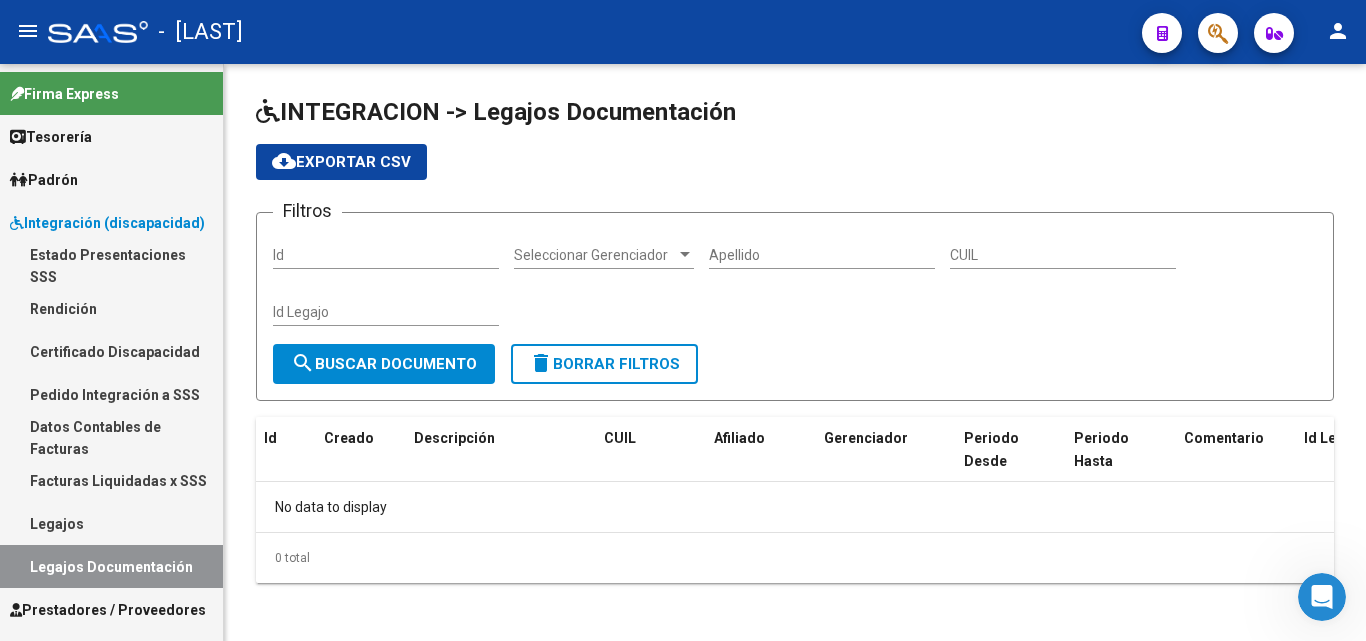 click on "Integración (discapacidad)" at bounding box center [107, 223] 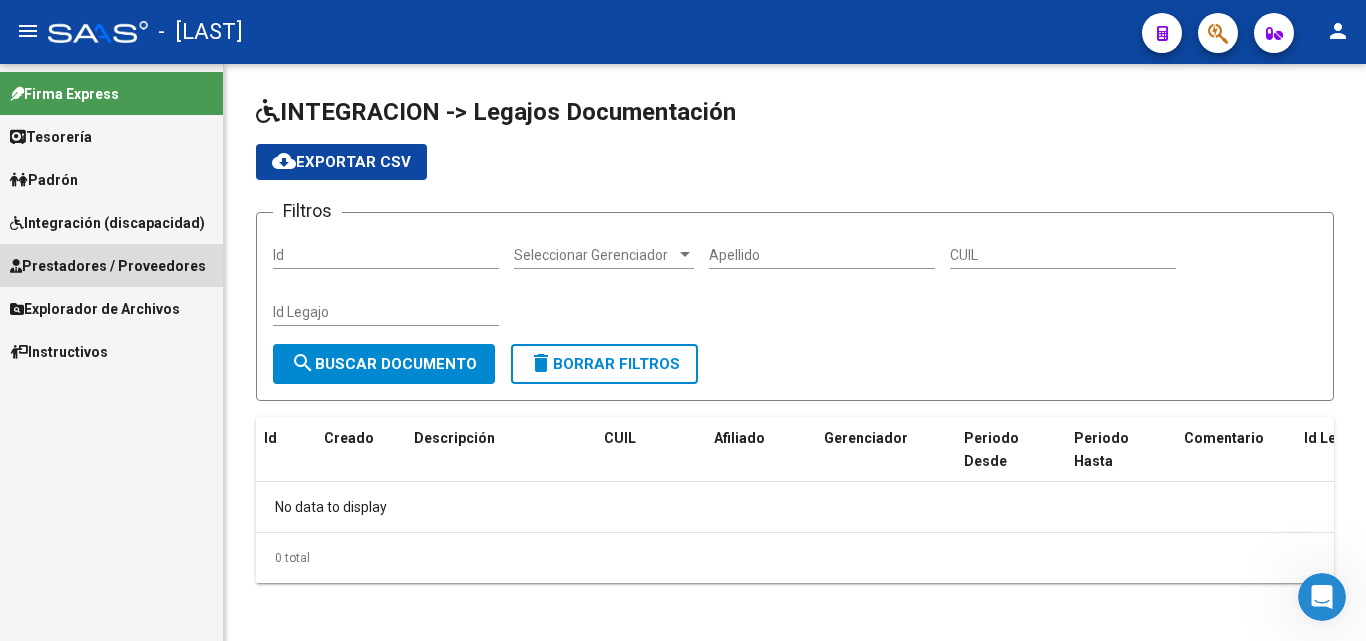 click on "Prestadores / Proveedores" at bounding box center [108, 266] 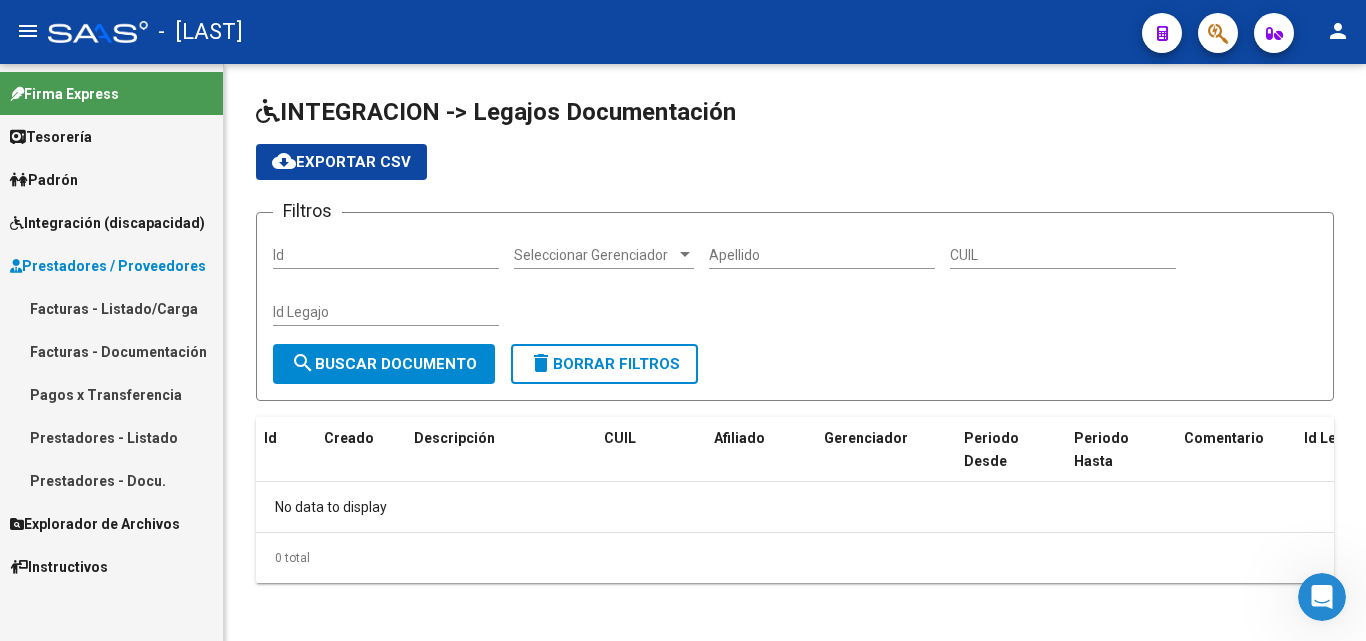 click on "Facturas - Listado/Carga" at bounding box center (111, 308) 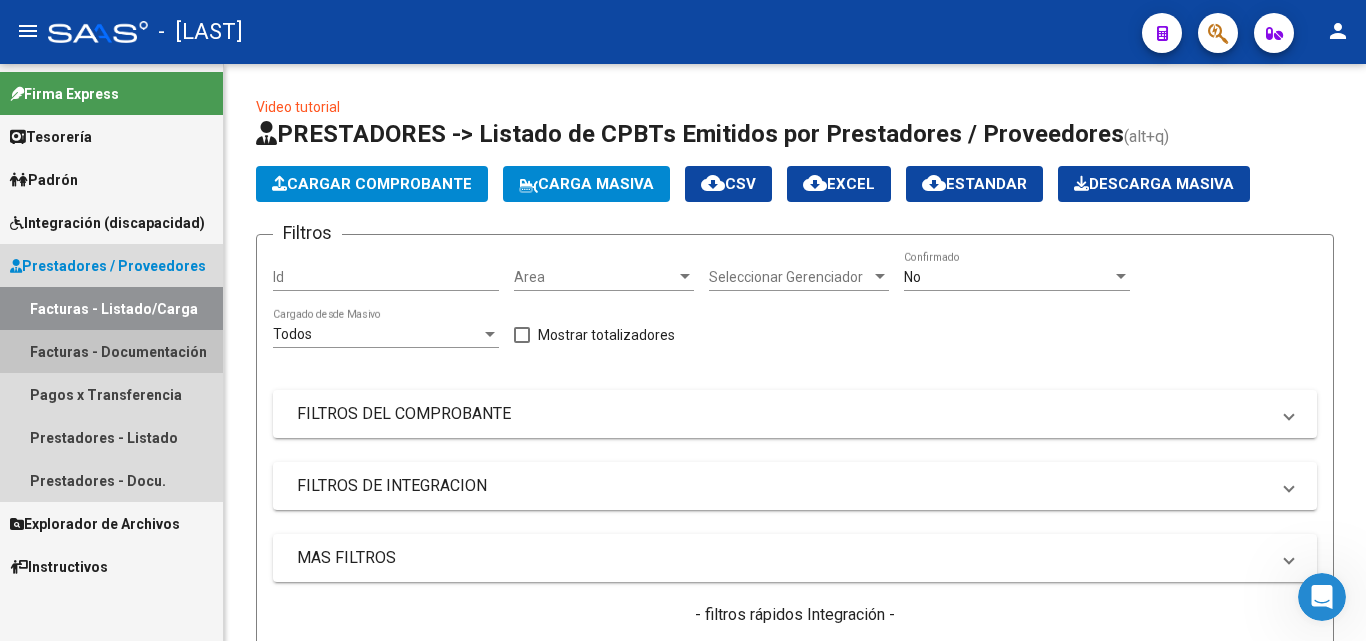 click on "Facturas - Documentación" at bounding box center (111, 351) 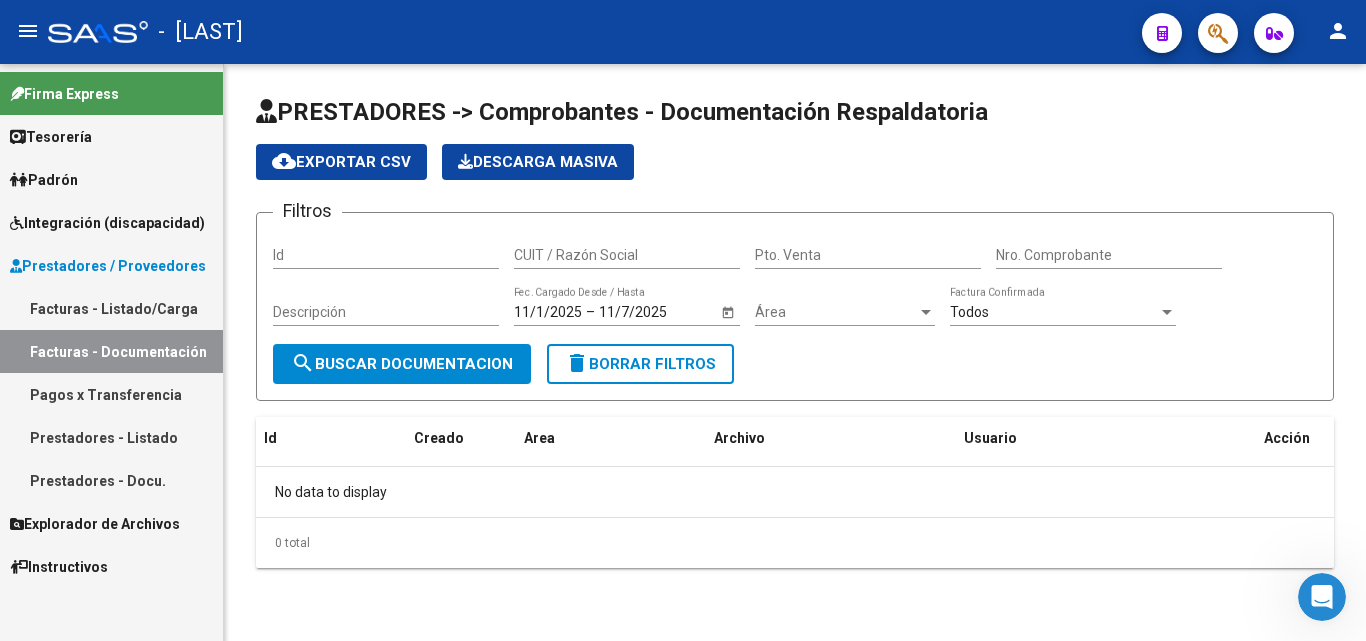 click on "Prestadores / Proveedores" at bounding box center (108, 266) 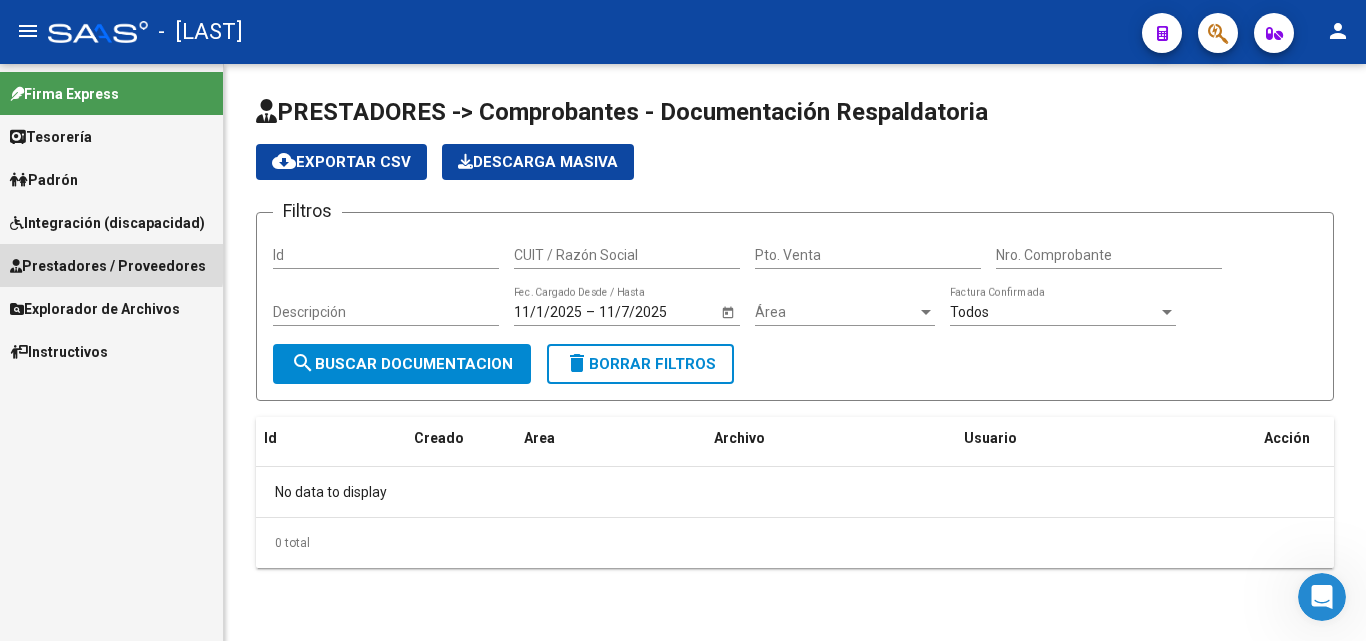 click on "Prestadores / Proveedores" at bounding box center (108, 266) 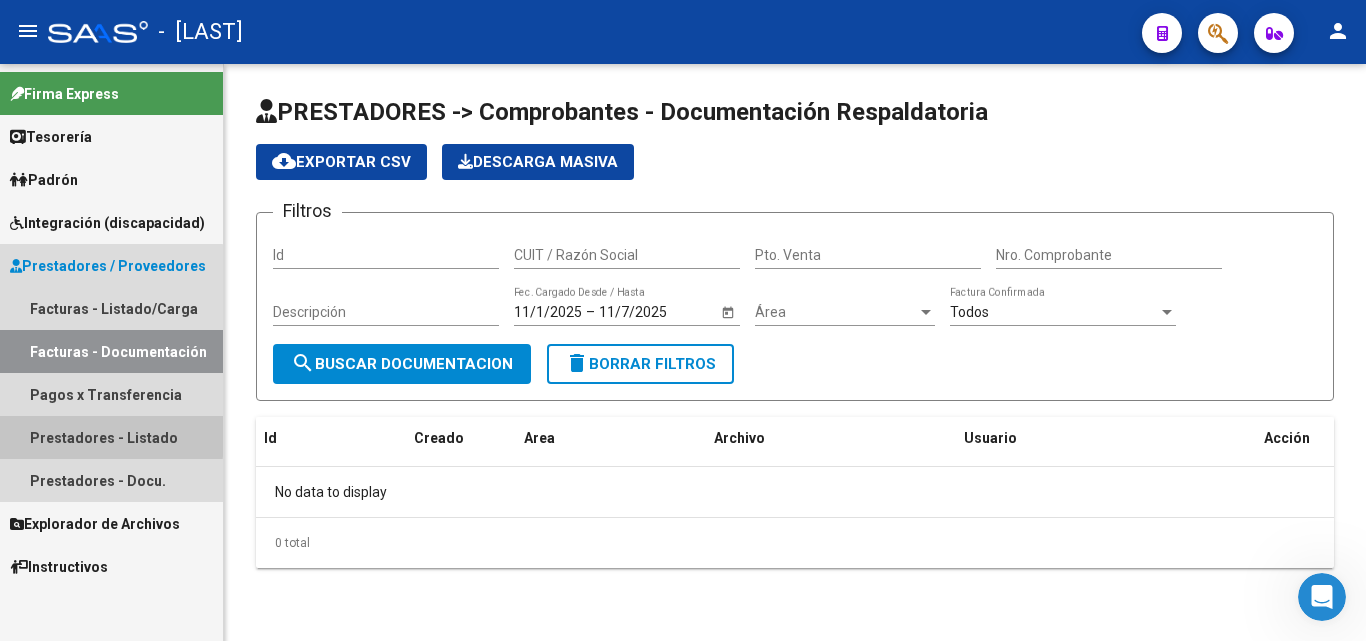 click on "Prestadores - Listado" at bounding box center (111, 437) 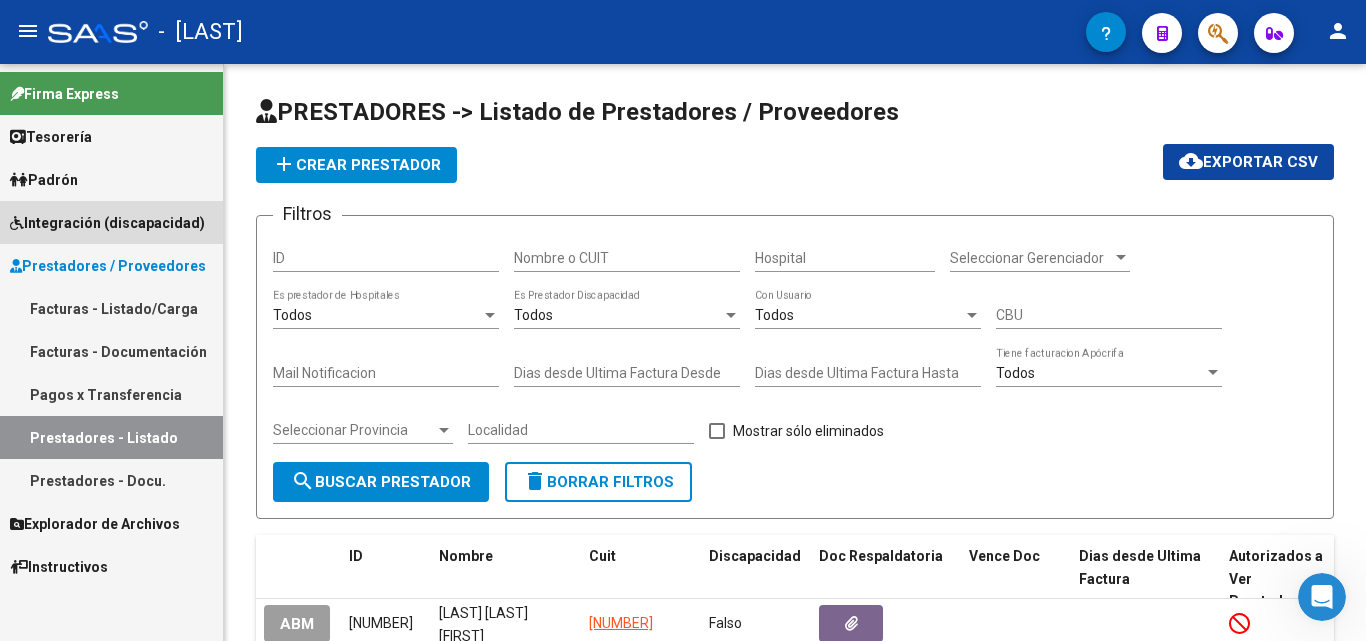click on "Integración (discapacidad)" at bounding box center (107, 223) 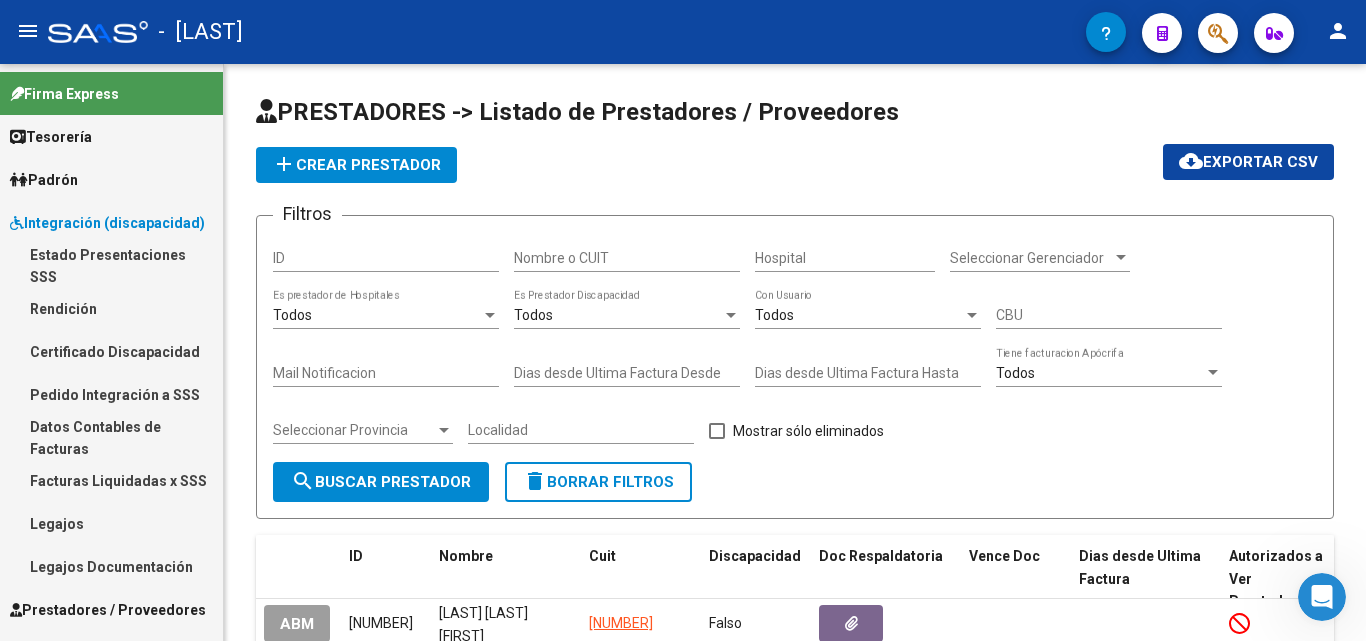 click on "Certificado Discapacidad" at bounding box center (111, 351) 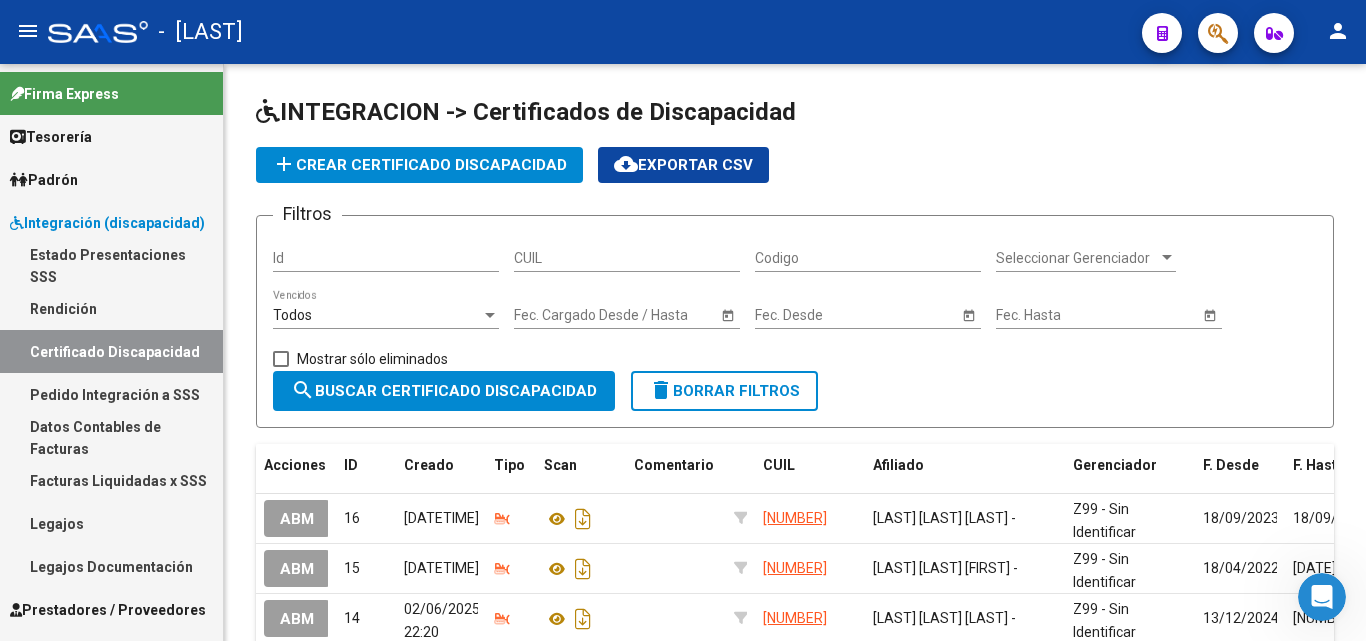 scroll, scrollTop: 490, scrollLeft: 0, axis: vertical 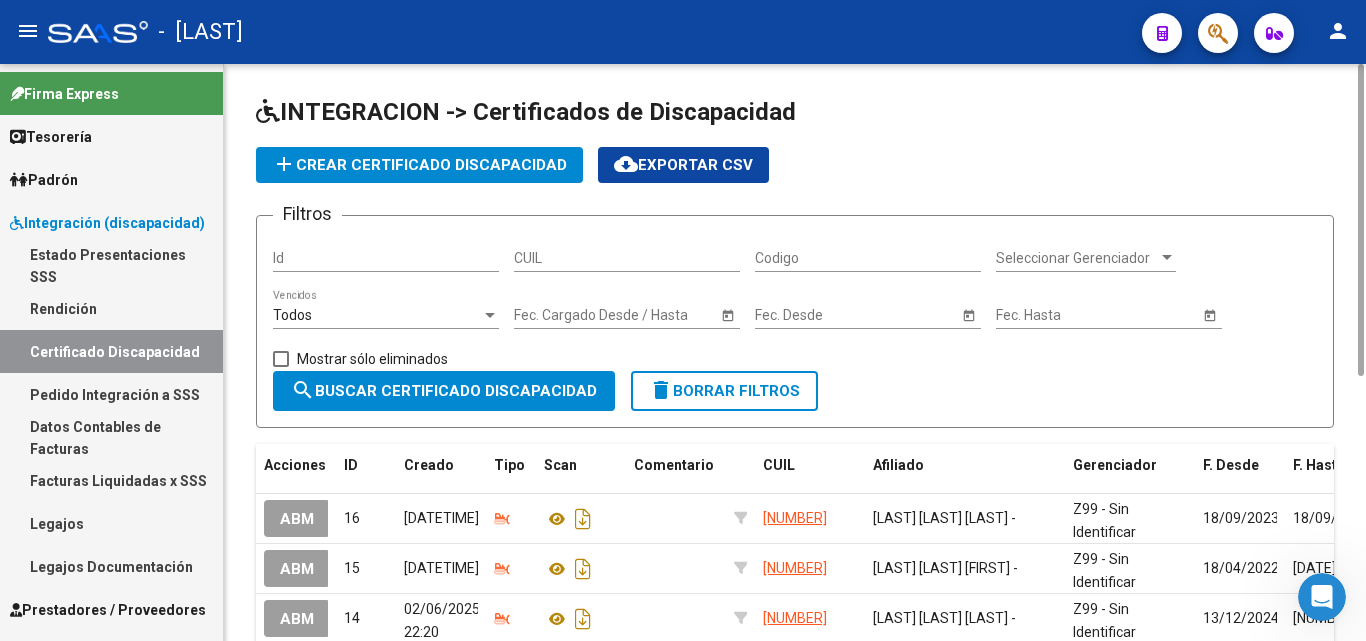 click on "search  Buscar Certificado Discapacidad" 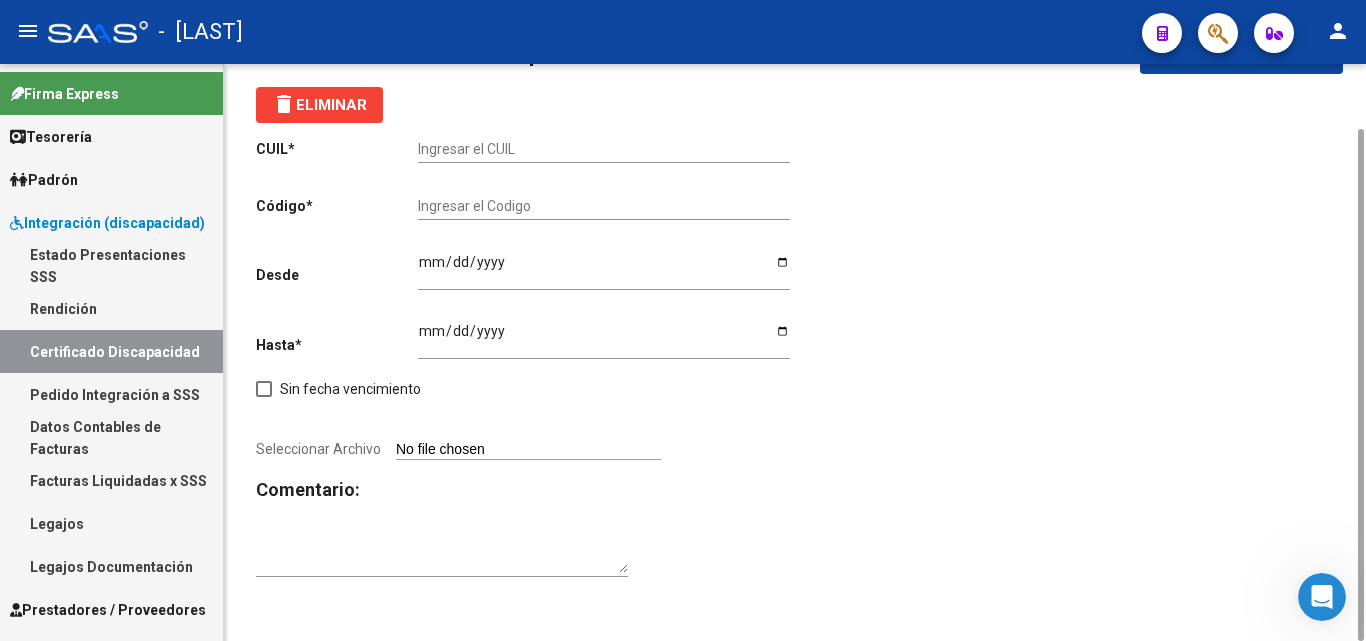 scroll, scrollTop: 0, scrollLeft: 0, axis: both 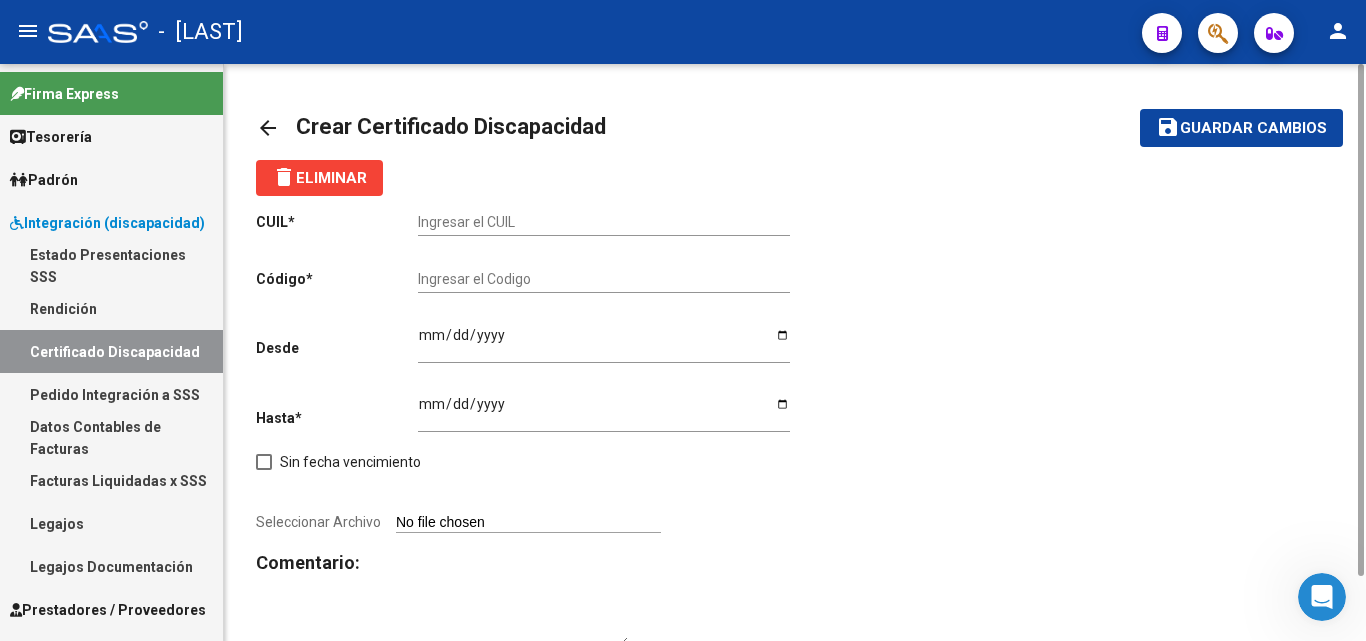 click on "arrow_back" 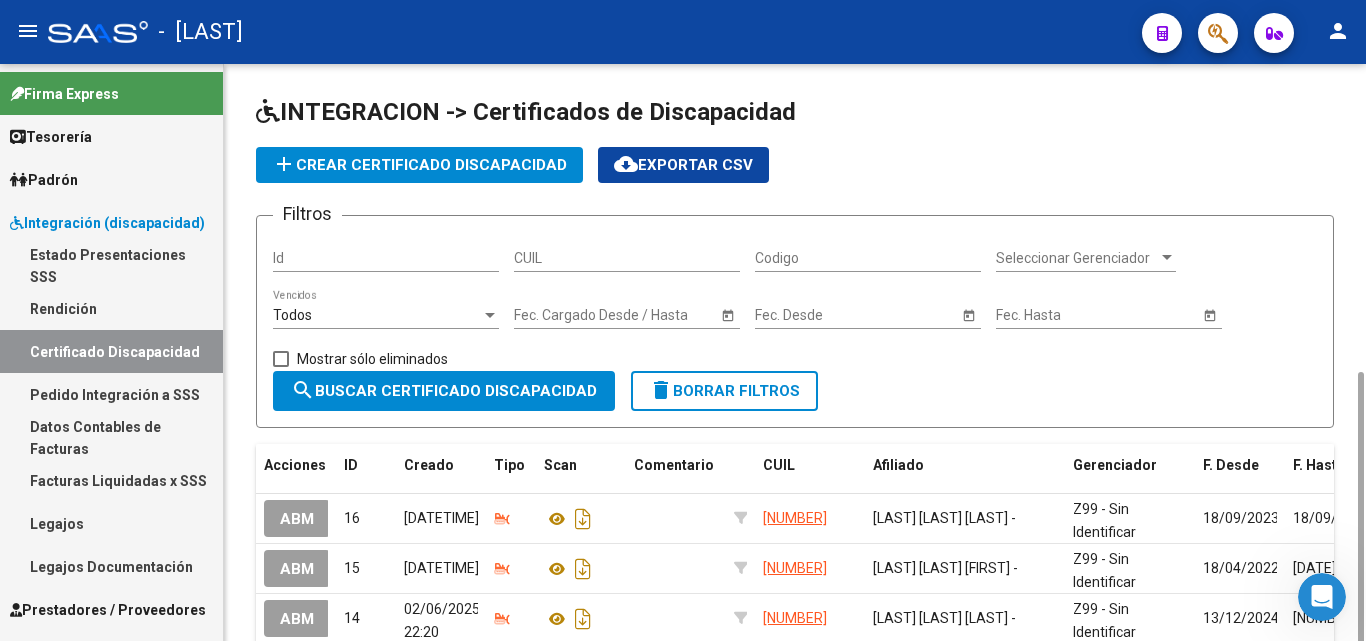 scroll, scrollTop: 200, scrollLeft: 0, axis: vertical 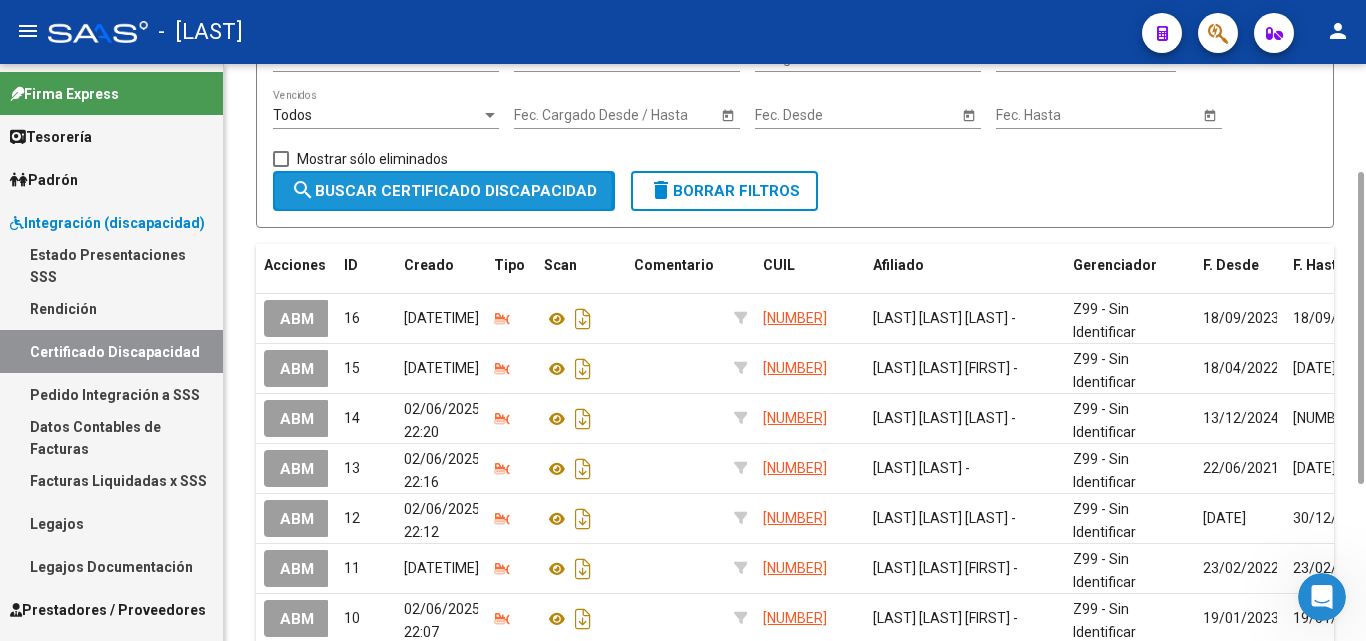 click on "search  Buscar Certificado Discapacidad" 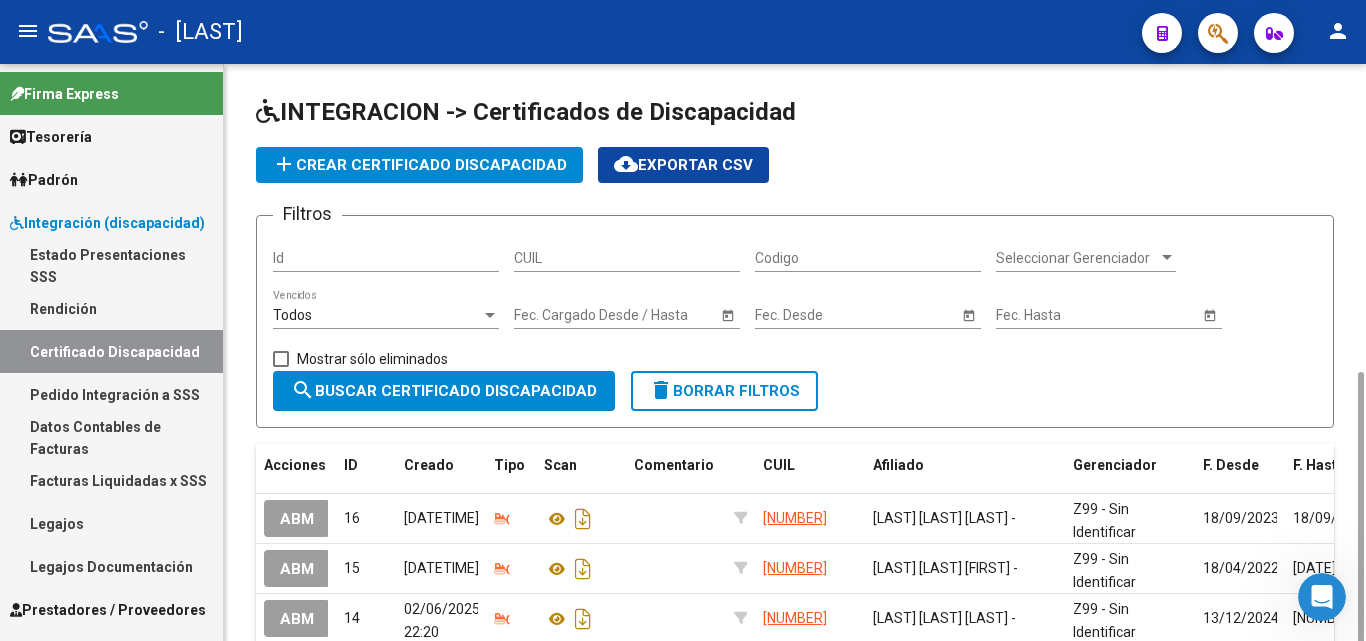 scroll, scrollTop: 200, scrollLeft: 0, axis: vertical 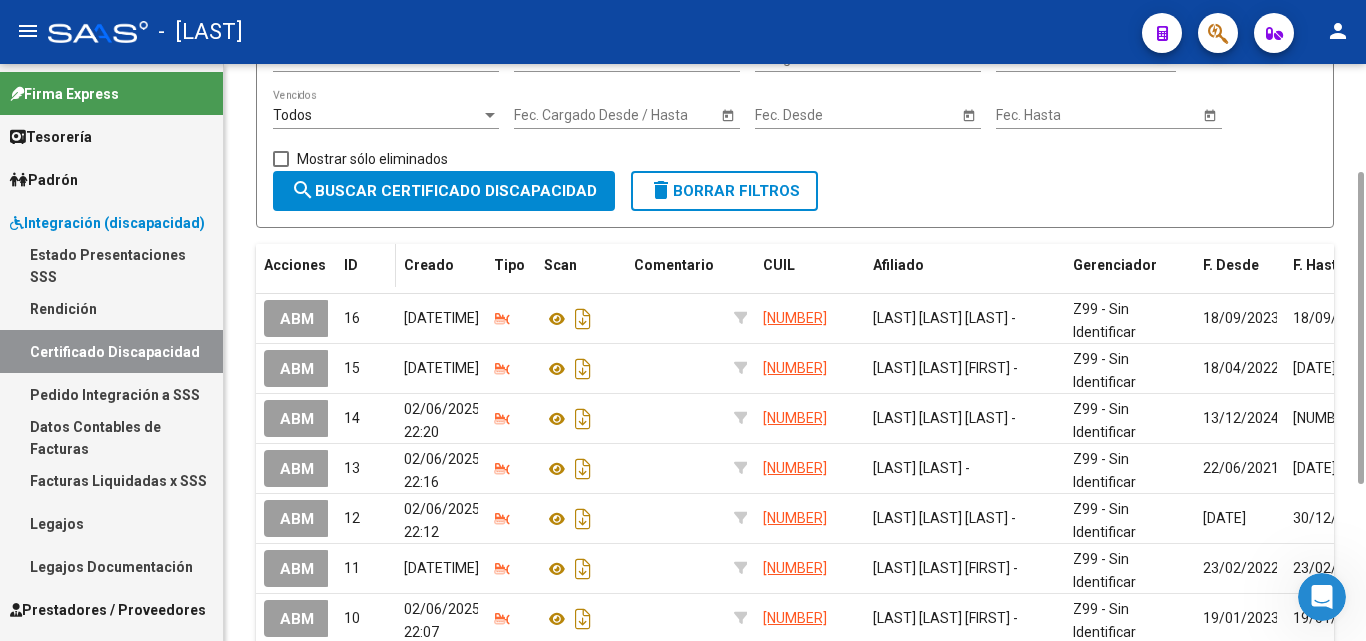 click on "ID" 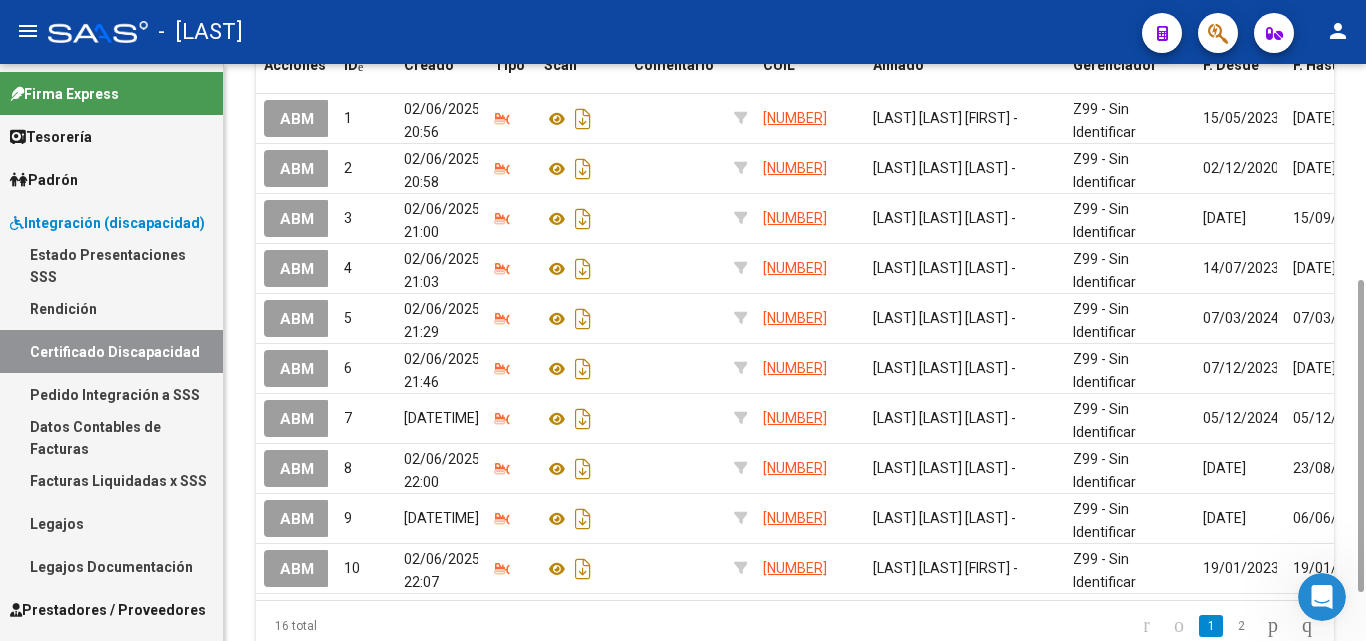 scroll, scrollTop: 490, scrollLeft: 0, axis: vertical 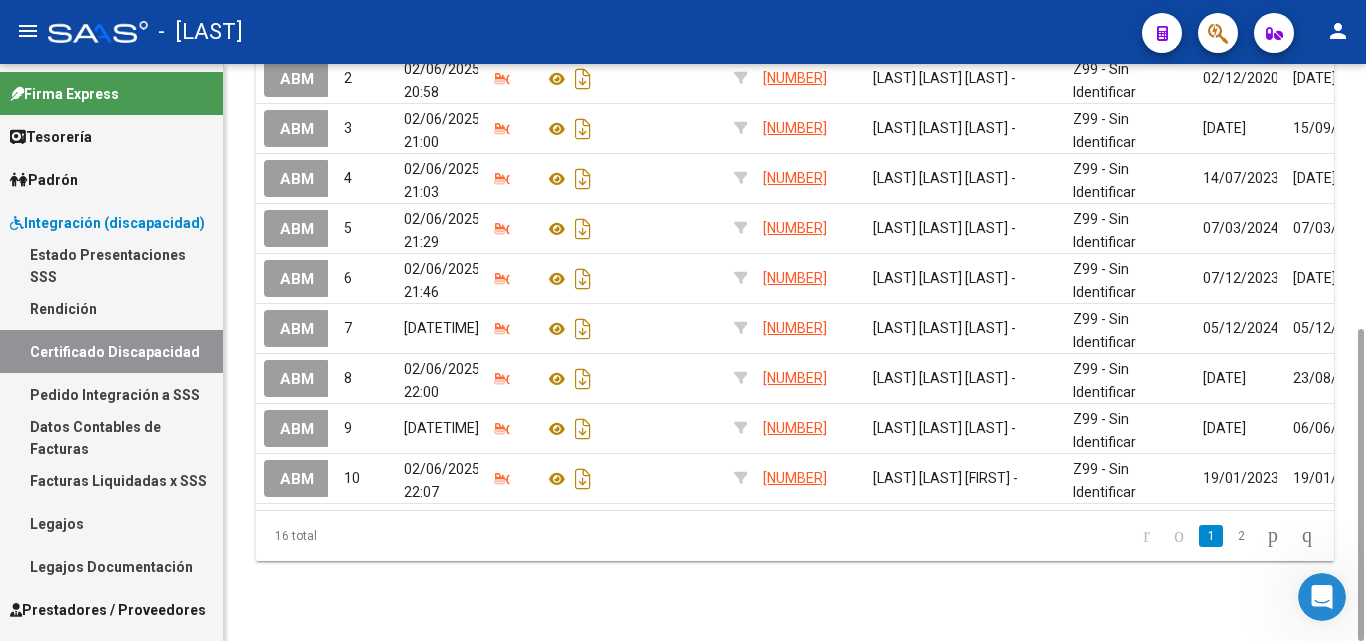 click on "2" 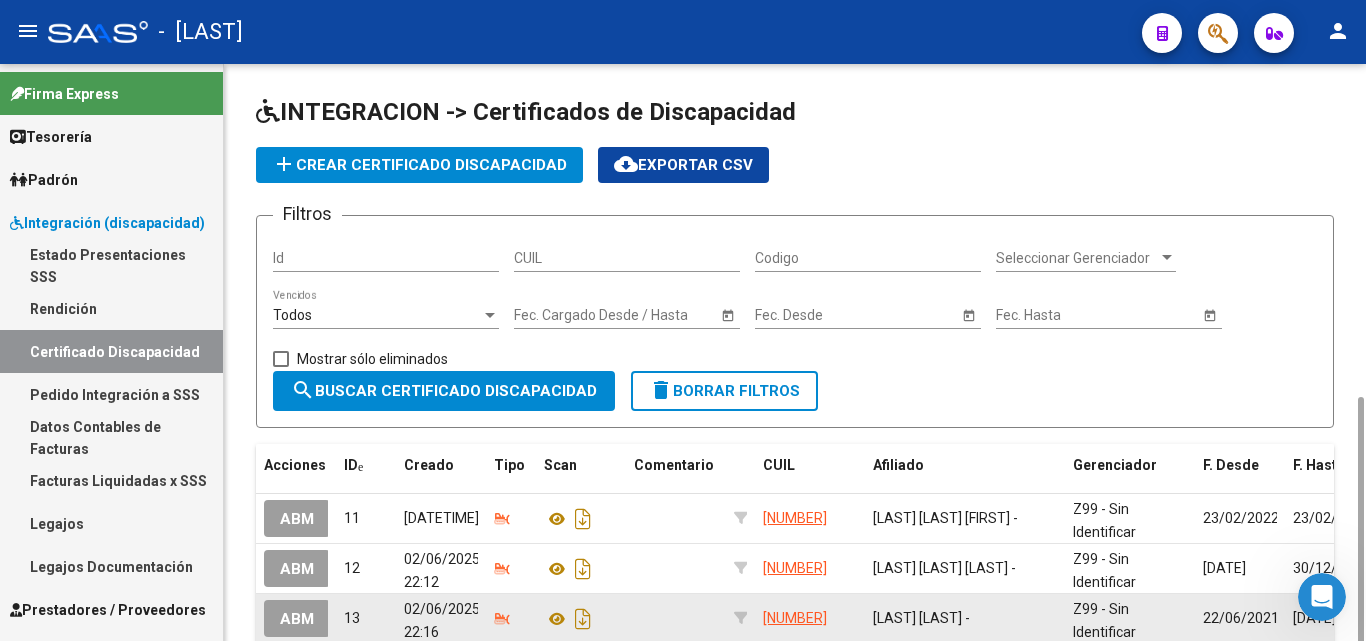 scroll, scrollTop: 200, scrollLeft: 0, axis: vertical 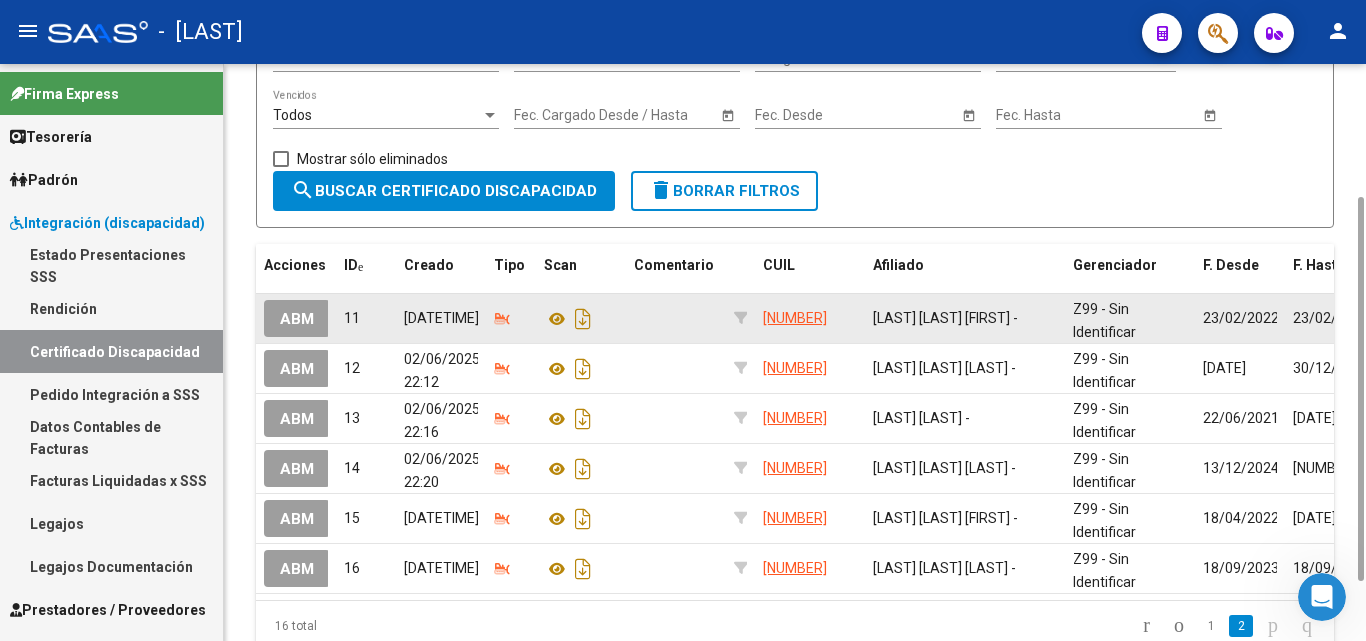 click on "ABM" 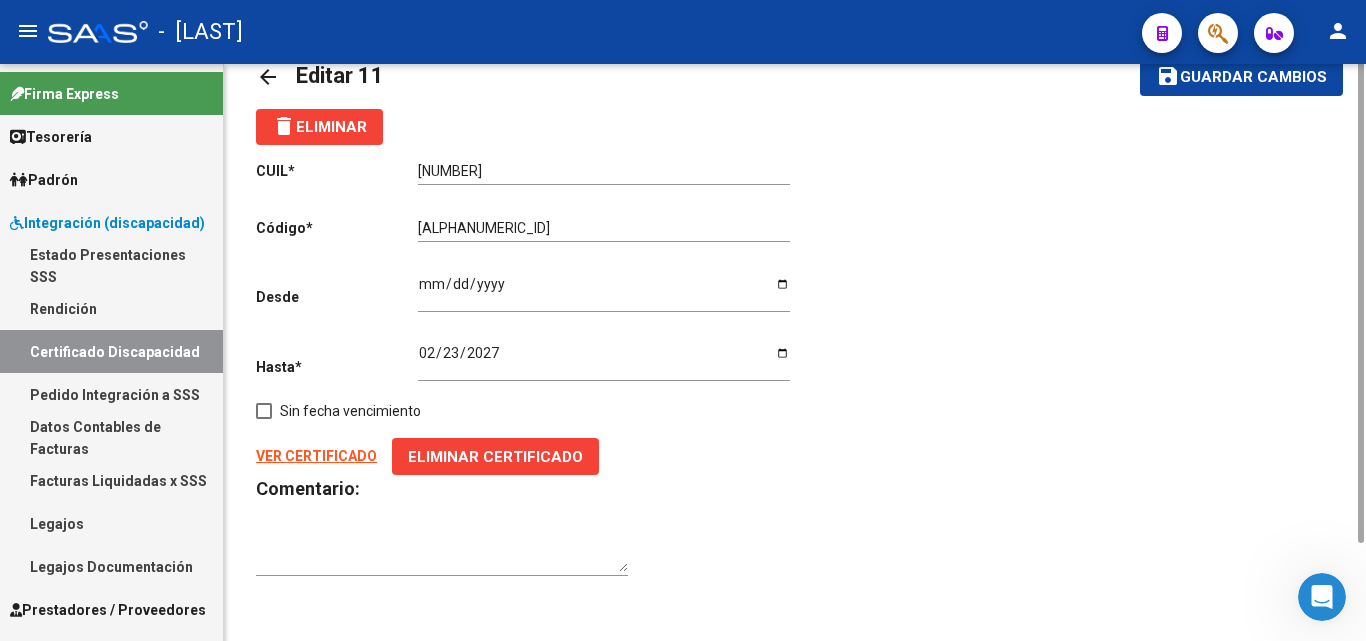 scroll, scrollTop: 0, scrollLeft: 0, axis: both 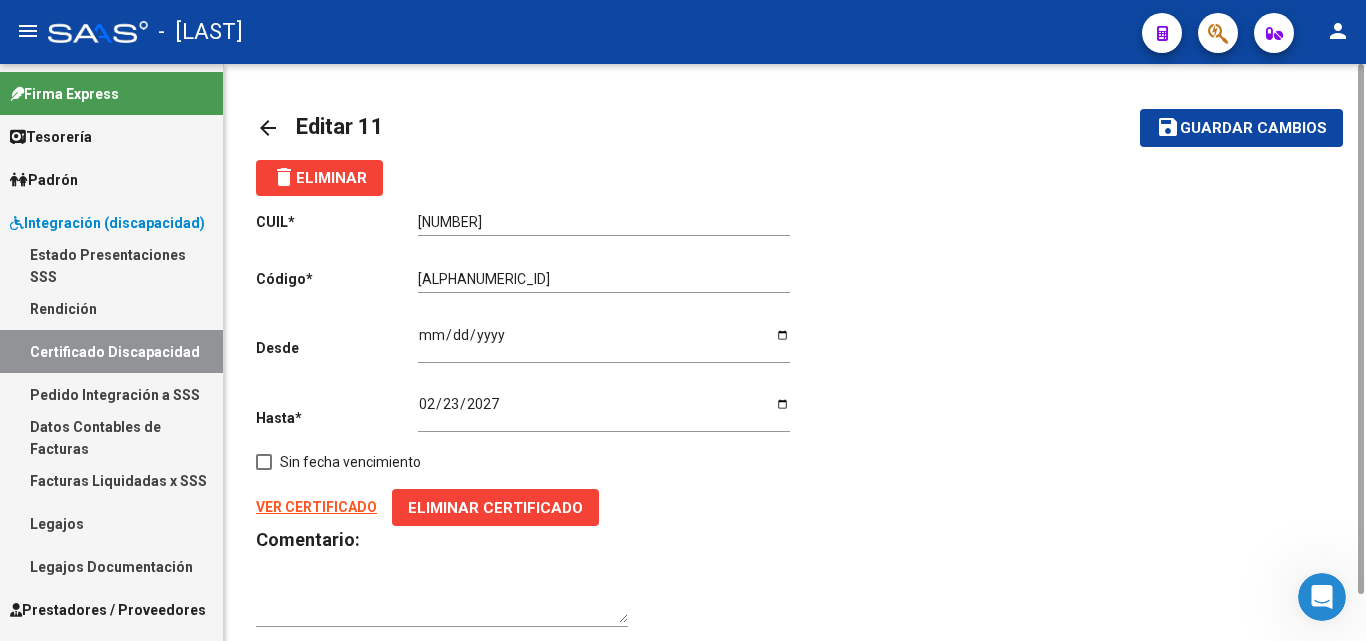 click on "arrow_back" 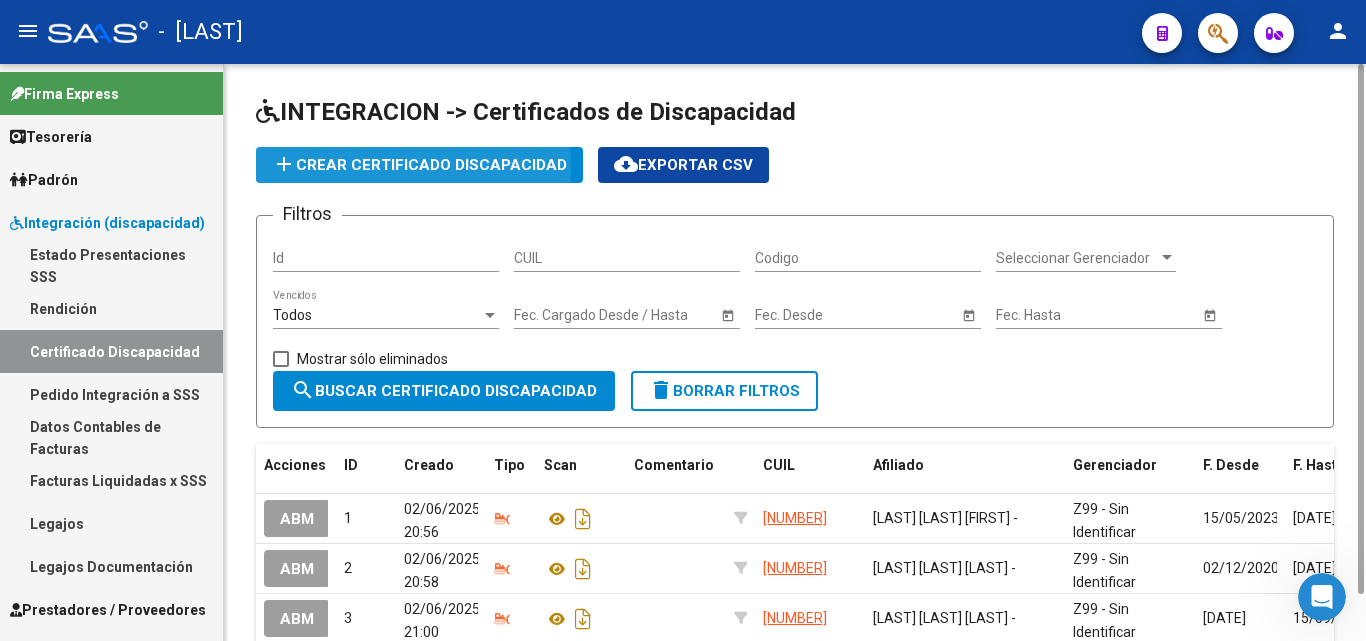 click on "add  Crear Certificado Discapacidad" 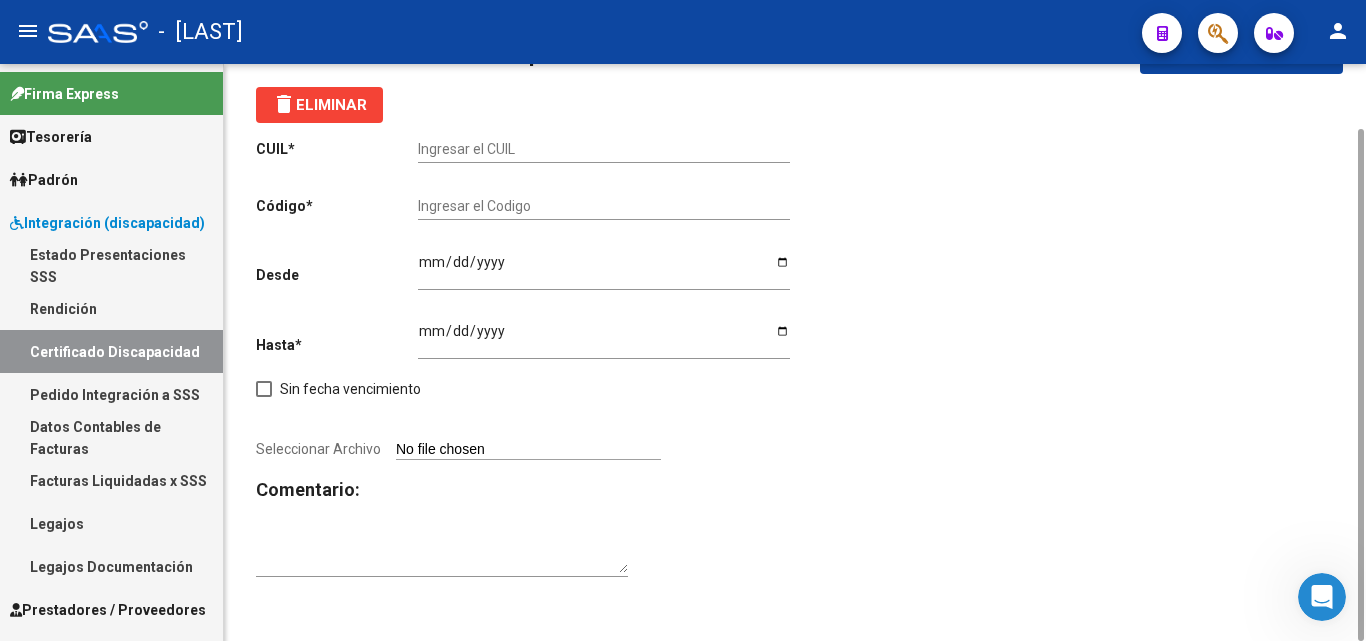 scroll, scrollTop: 0, scrollLeft: 0, axis: both 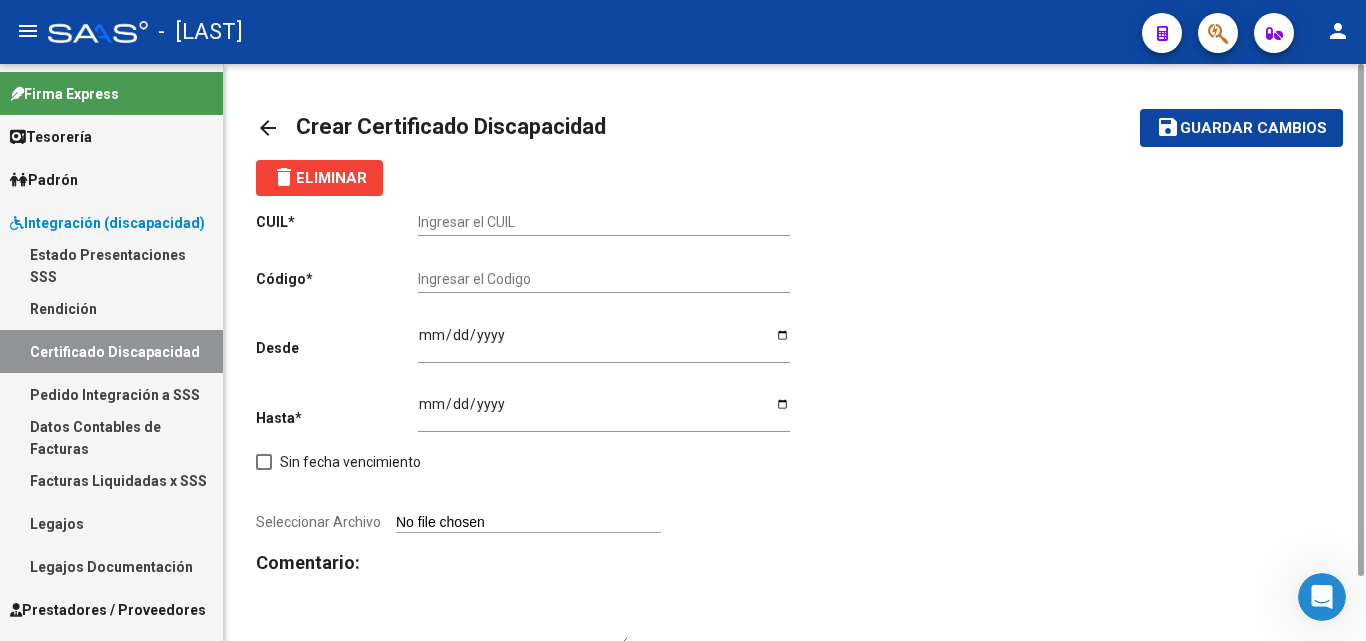 click on "arrow_back" 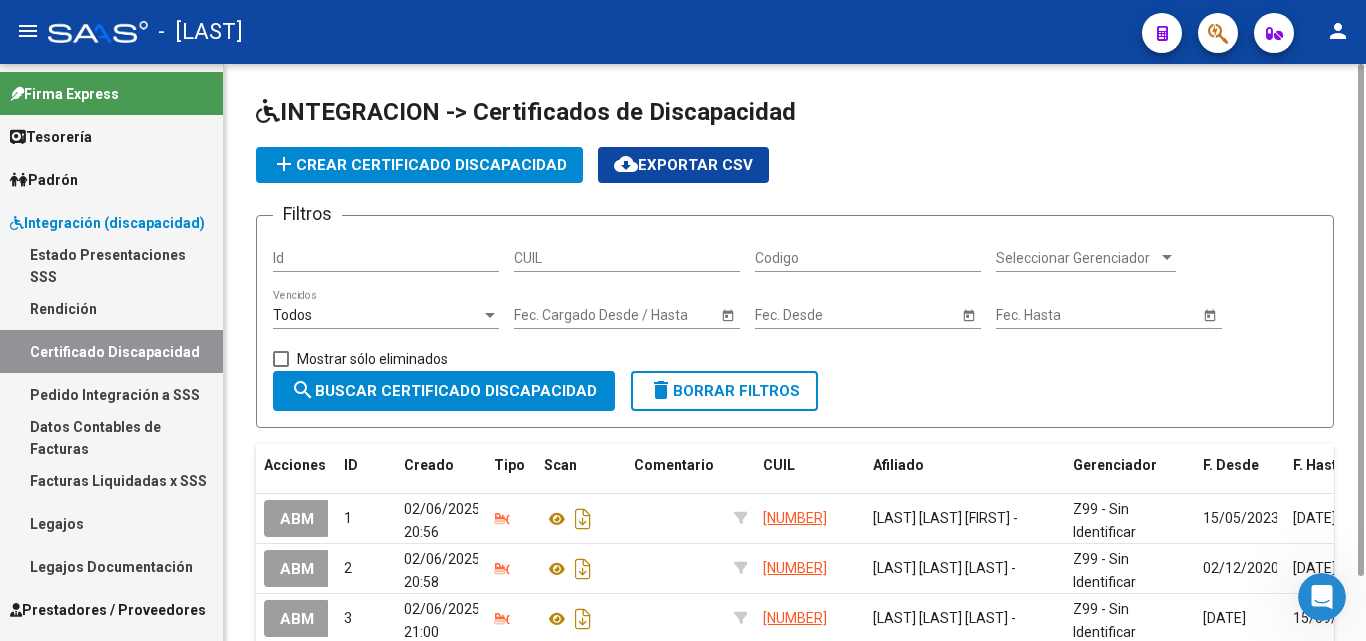 scroll, scrollTop: 76, scrollLeft: 0, axis: vertical 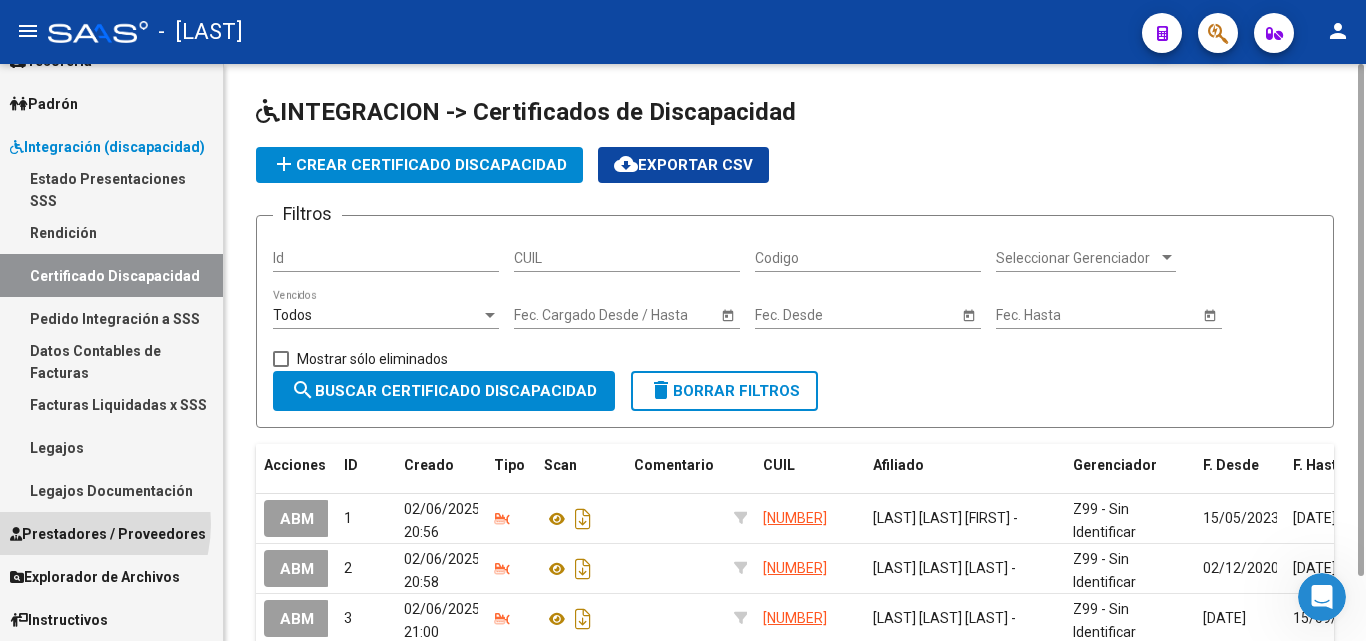 click on "Prestadores / Proveedores" at bounding box center [108, 534] 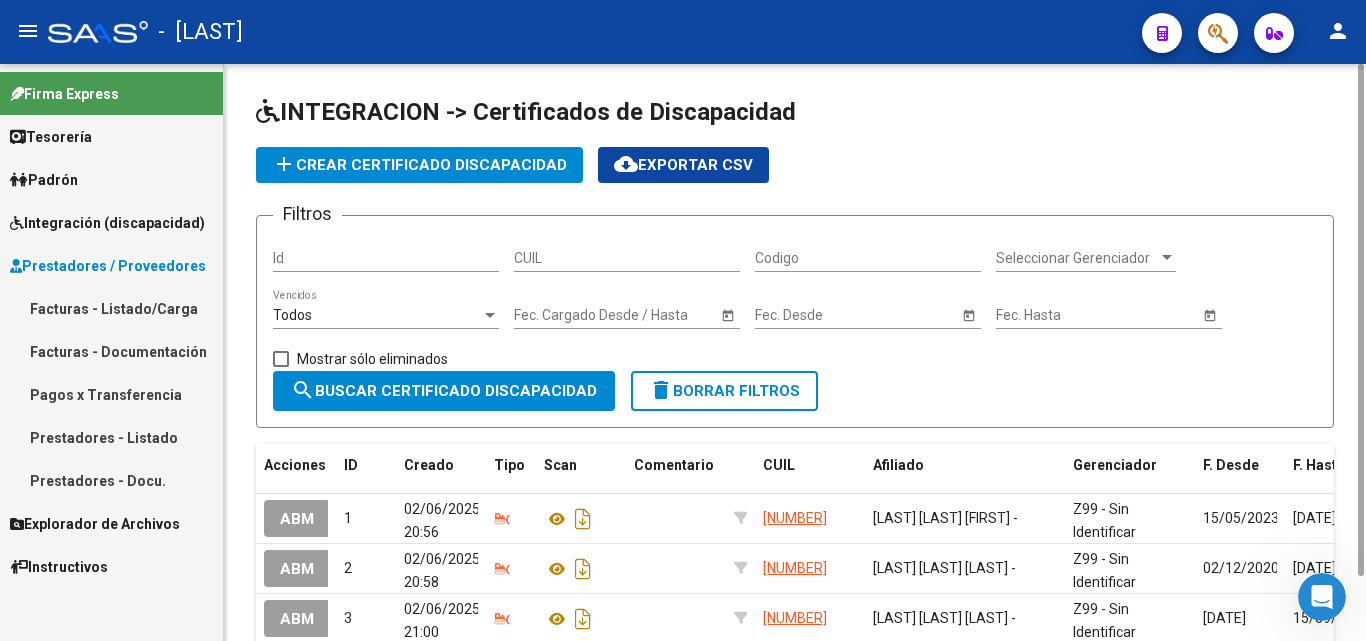 scroll, scrollTop: 0, scrollLeft: 0, axis: both 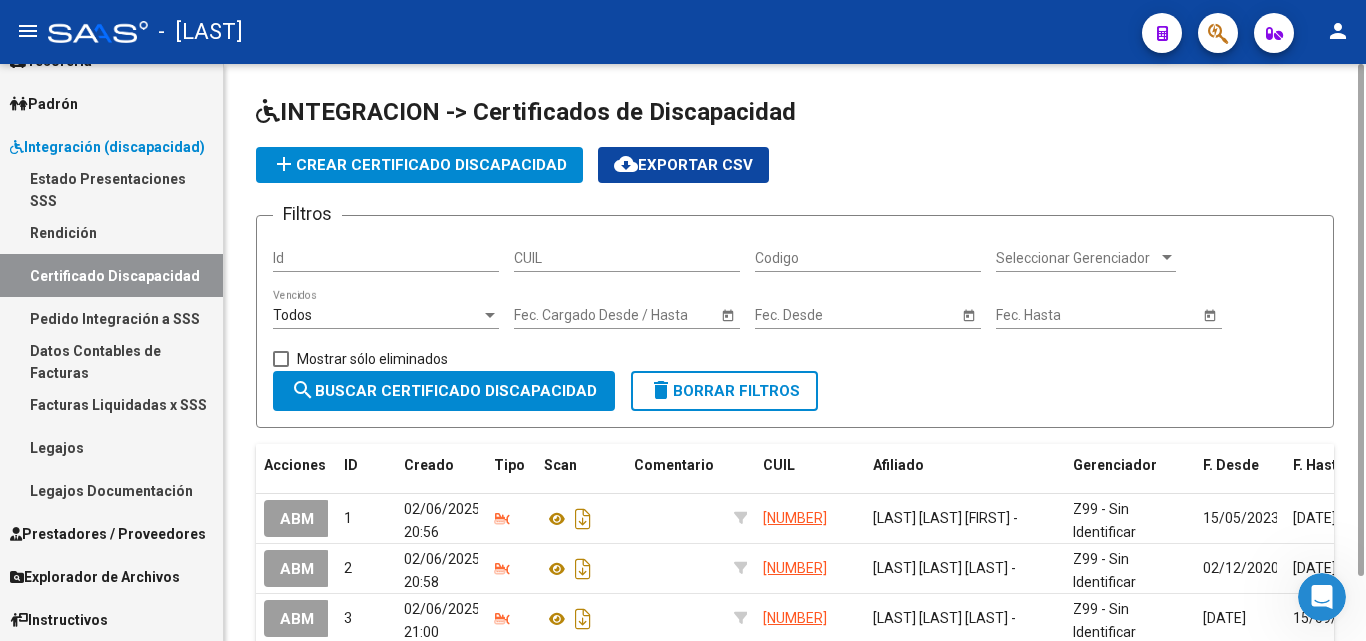 click on "Pedido Integración a SSS" at bounding box center [111, 318] 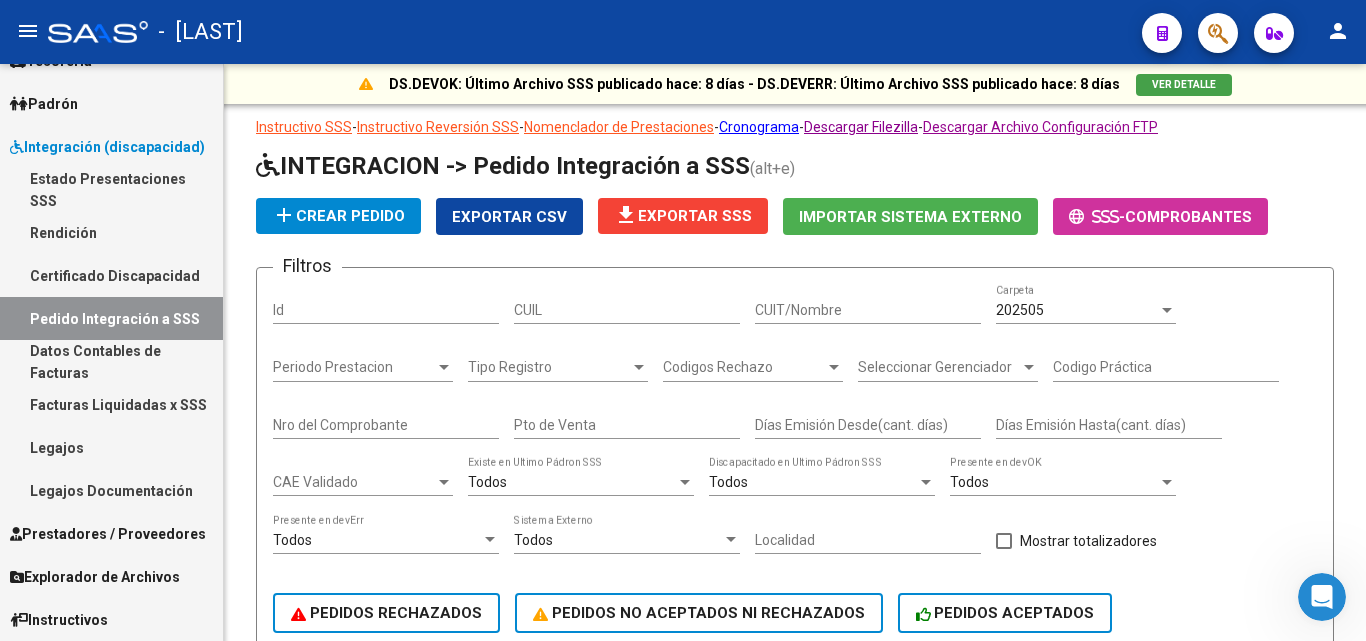 scroll, scrollTop: 366, scrollLeft: 0, axis: vertical 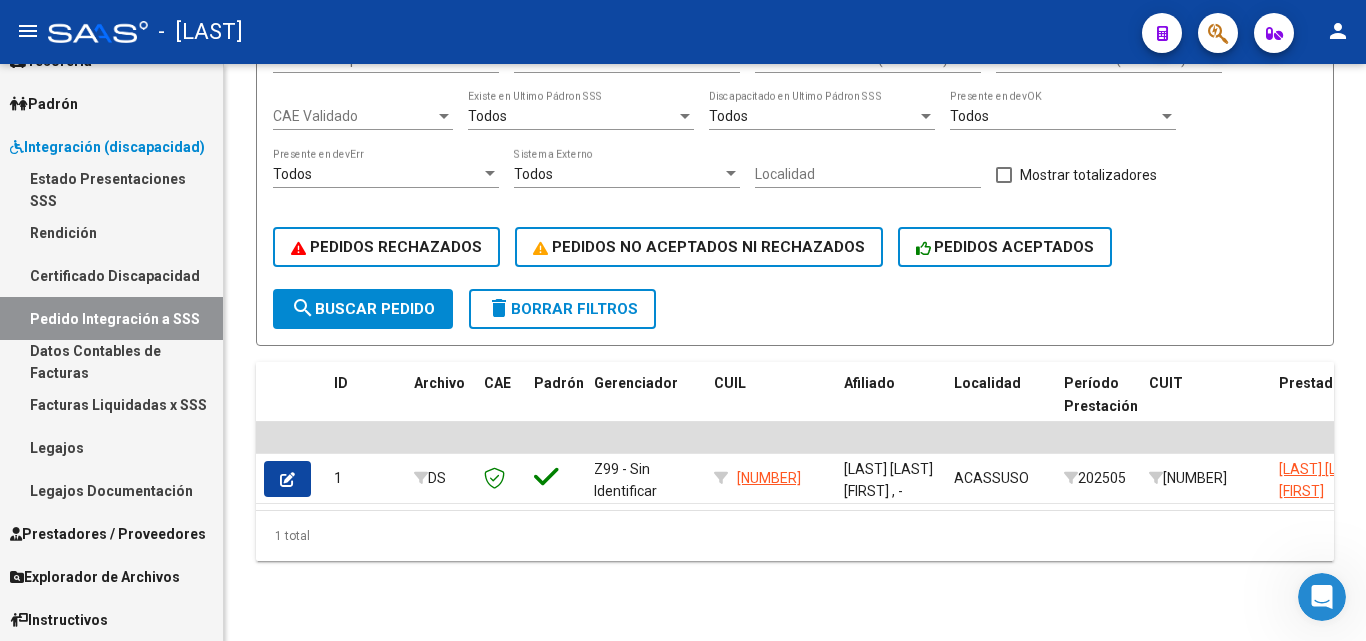 click on "Integración (discapacidad)" at bounding box center [107, 147] 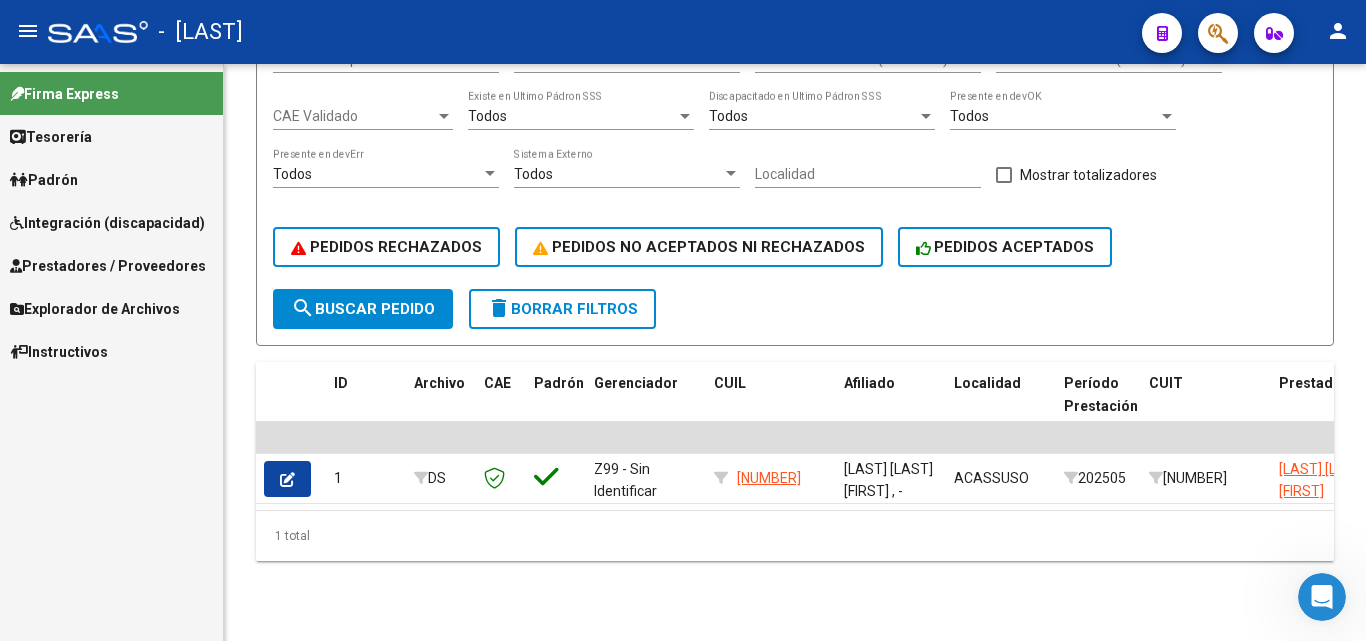 scroll, scrollTop: 0, scrollLeft: 0, axis: both 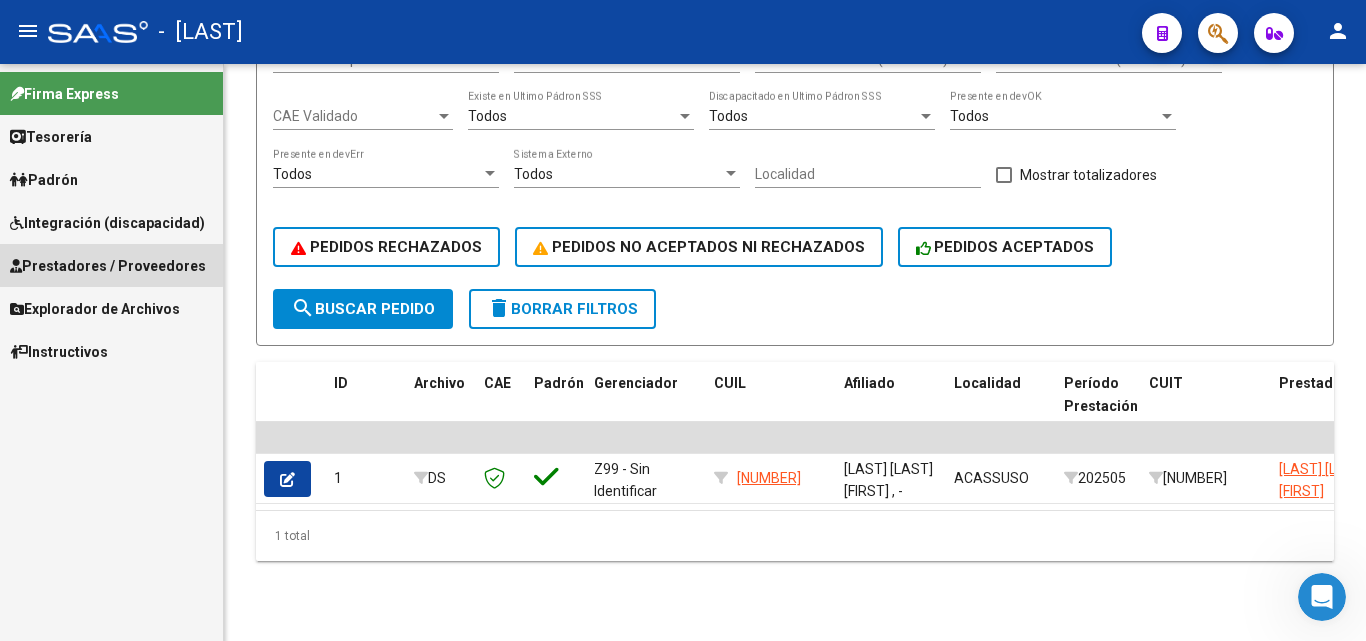 click on "Prestadores / Proveedores" at bounding box center [108, 266] 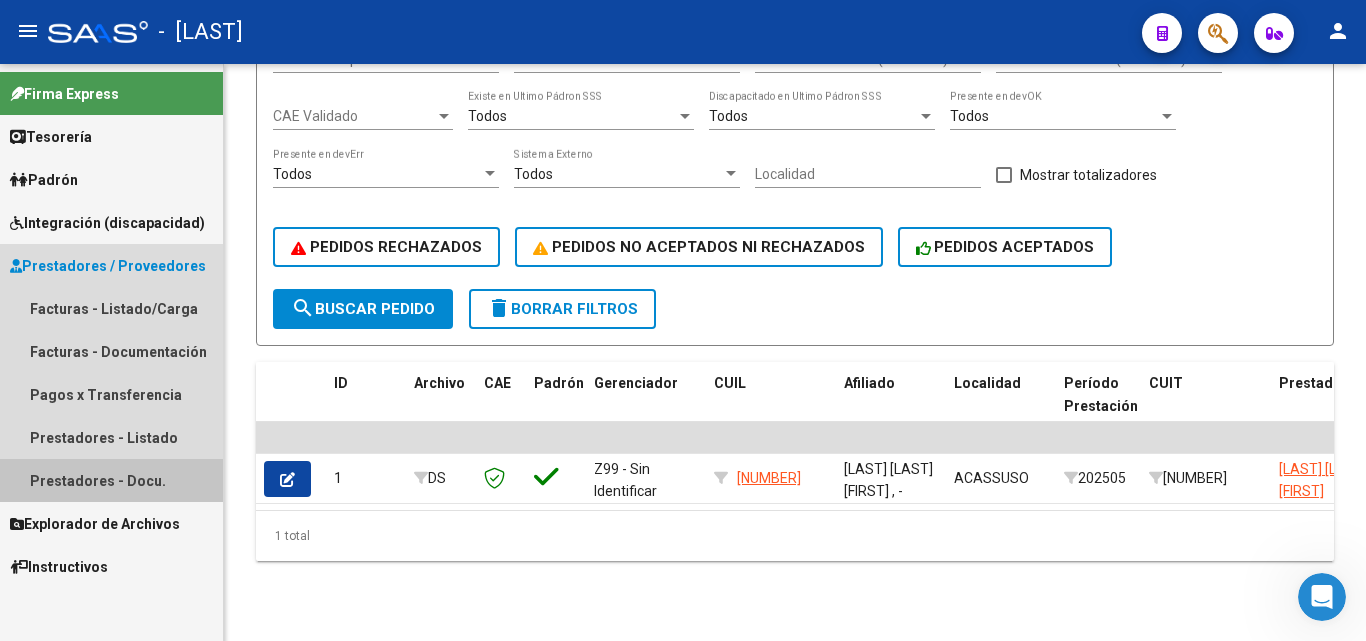 click on "Prestadores - Docu." at bounding box center (111, 480) 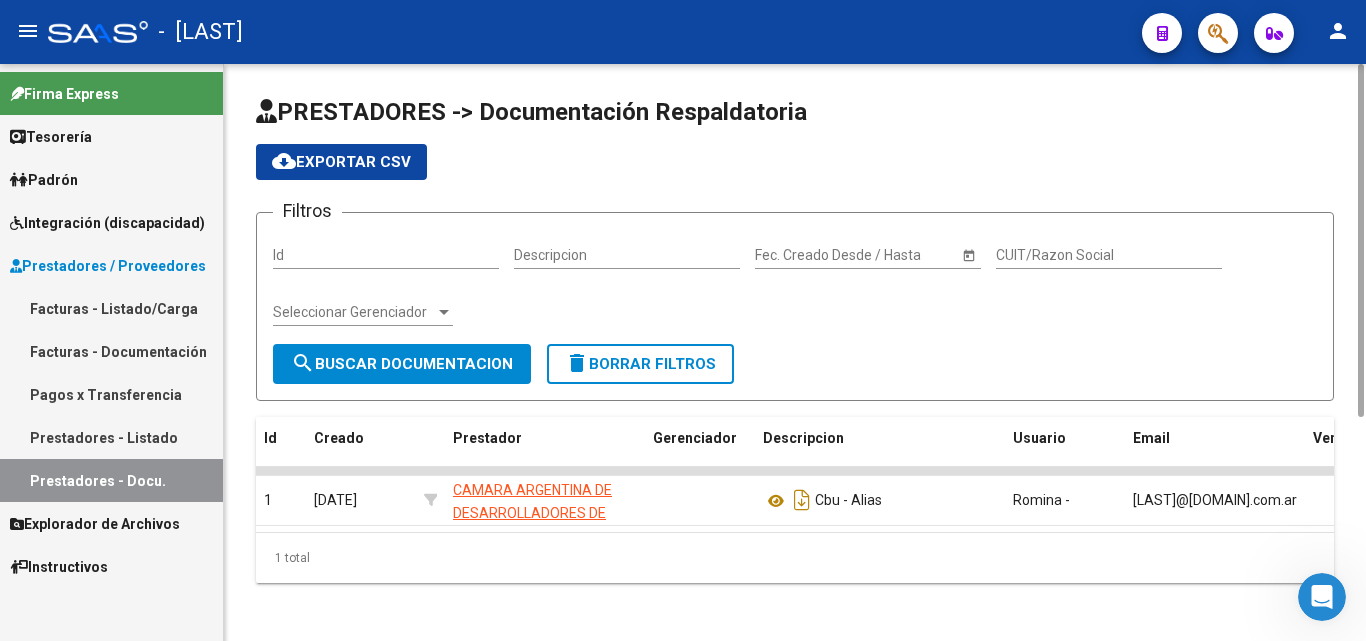 scroll, scrollTop: 22, scrollLeft: 0, axis: vertical 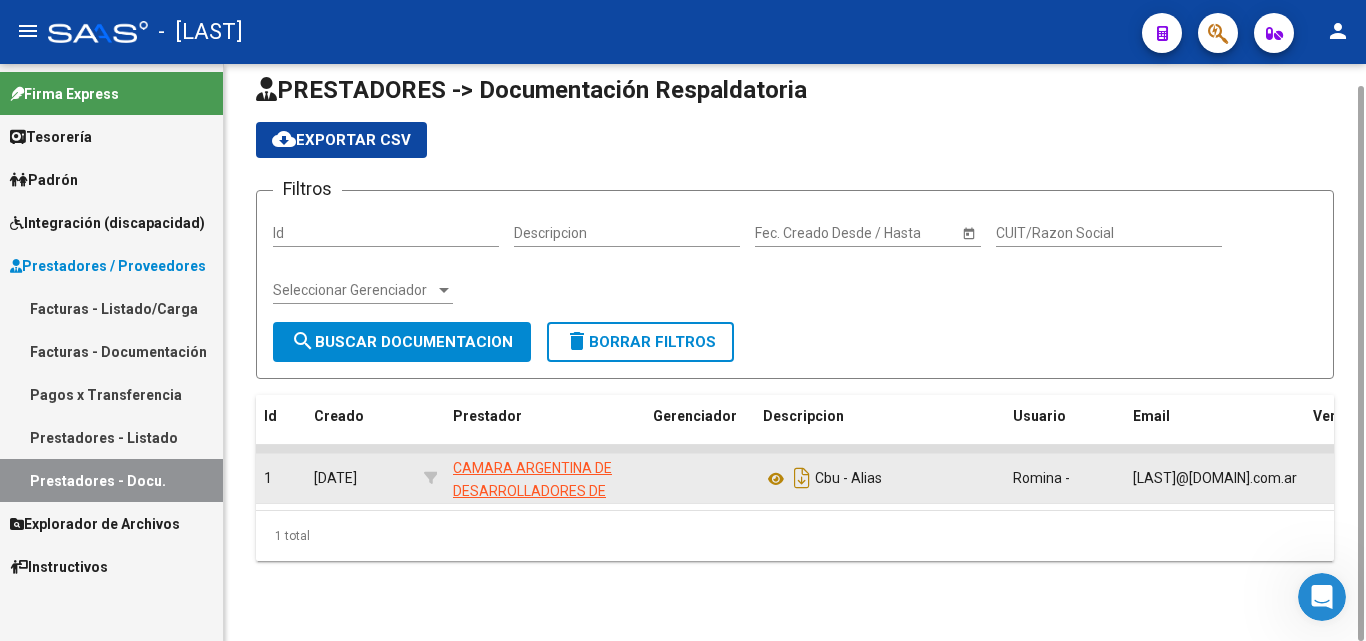 click on "1" 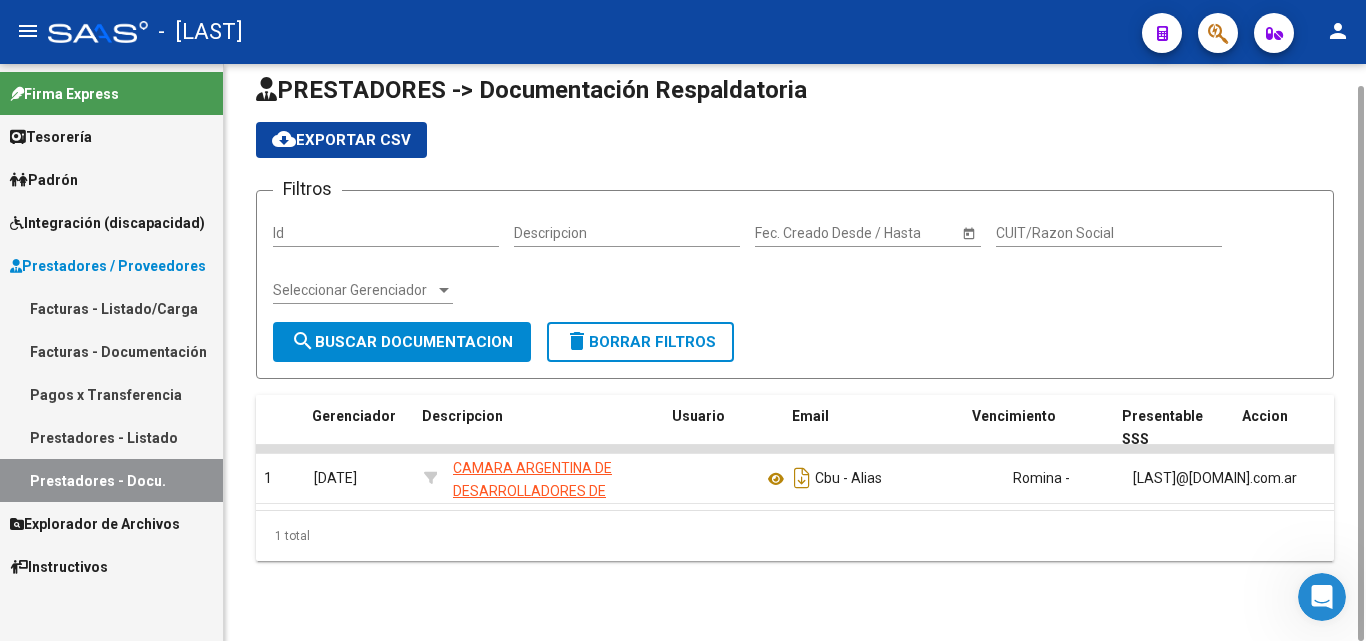 scroll, scrollTop: 0, scrollLeft: 341, axis: horizontal 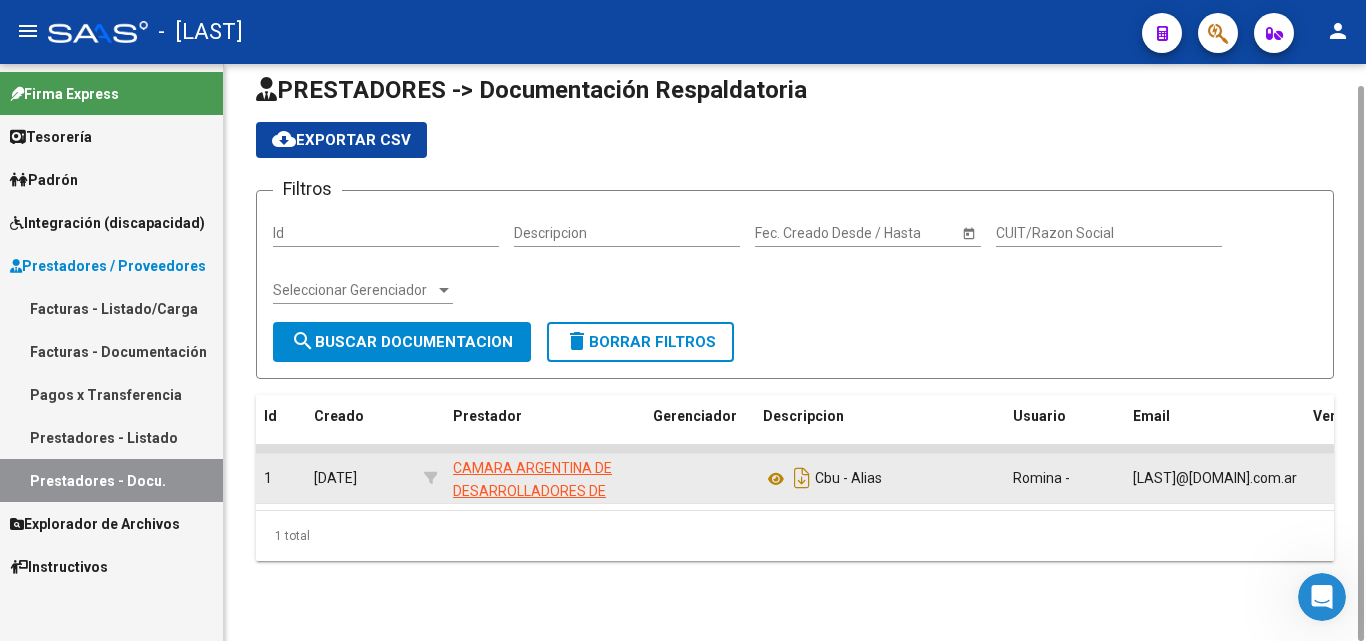 click on "1" 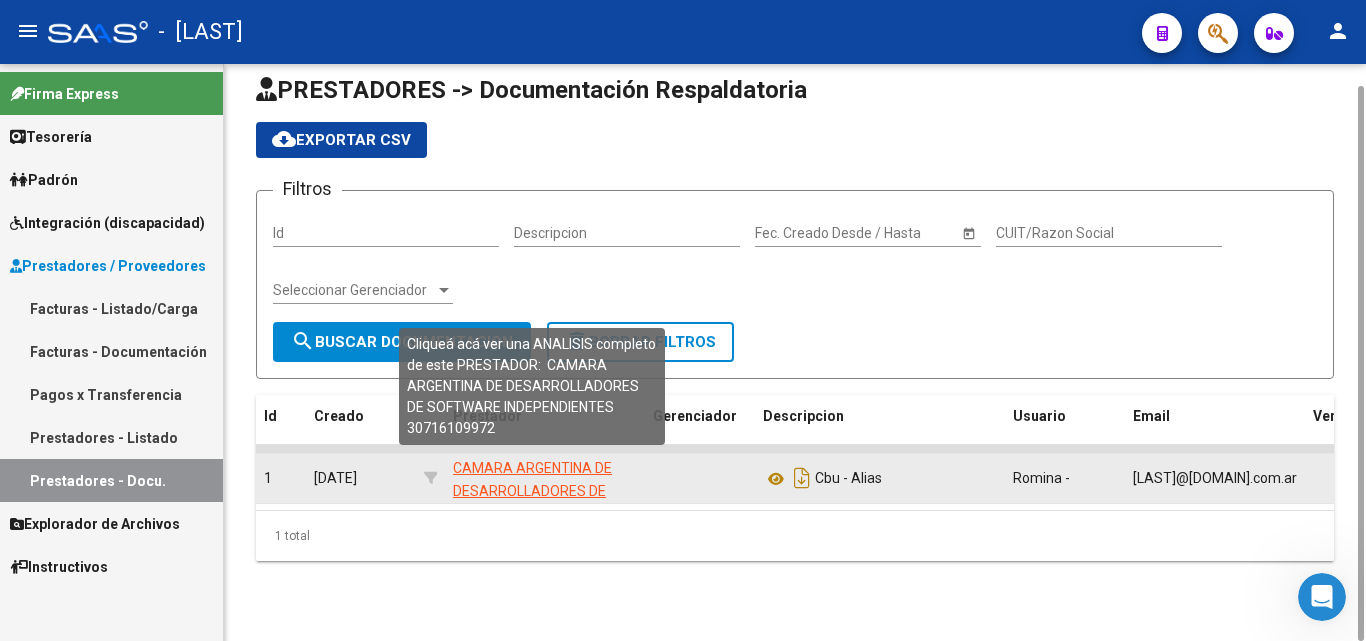 click on "CAMARA ARGENTINA DE DESARROLLADORES DE SOFTWARE INDEPENDIENTES" 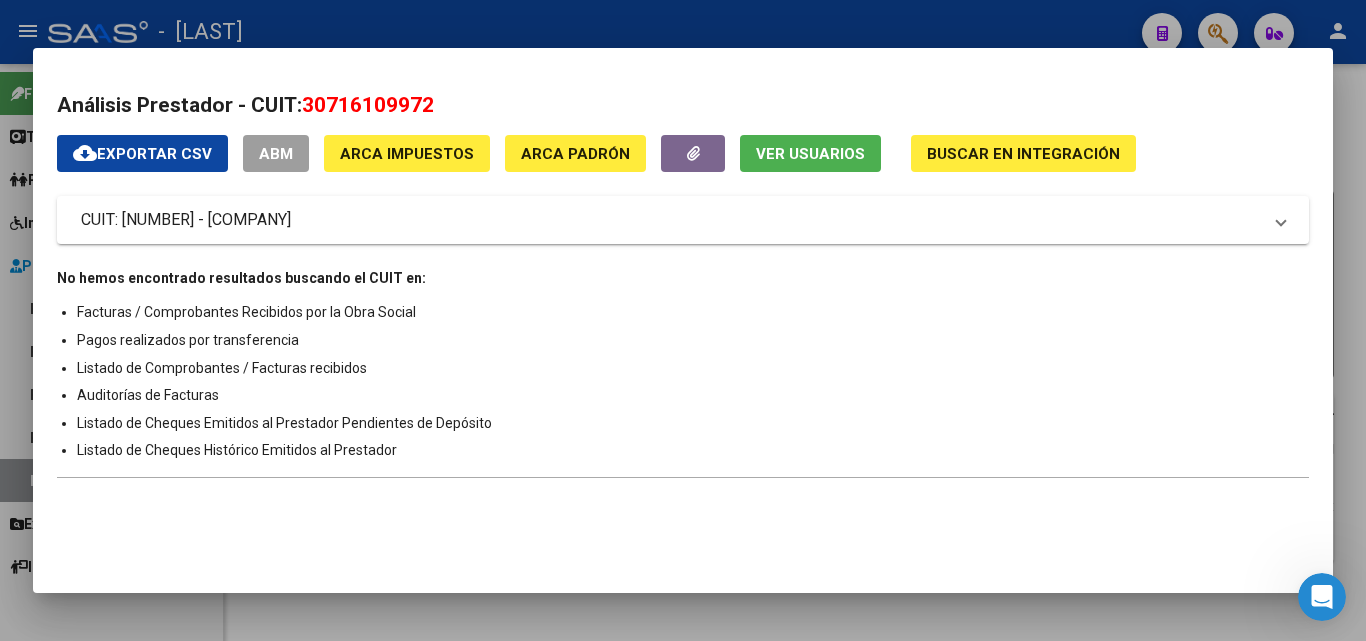 click on "Listado de Cheques Histórico Emitidos al Prestador" at bounding box center (693, 451) 